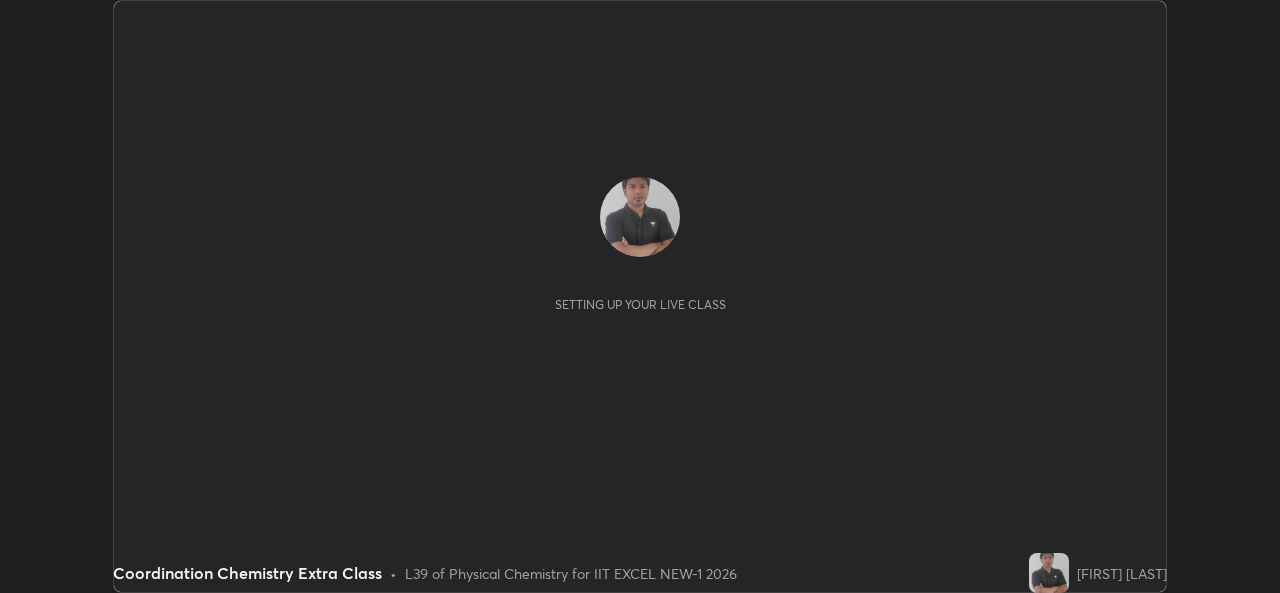 scroll, scrollTop: 0, scrollLeft: 0, axis: both 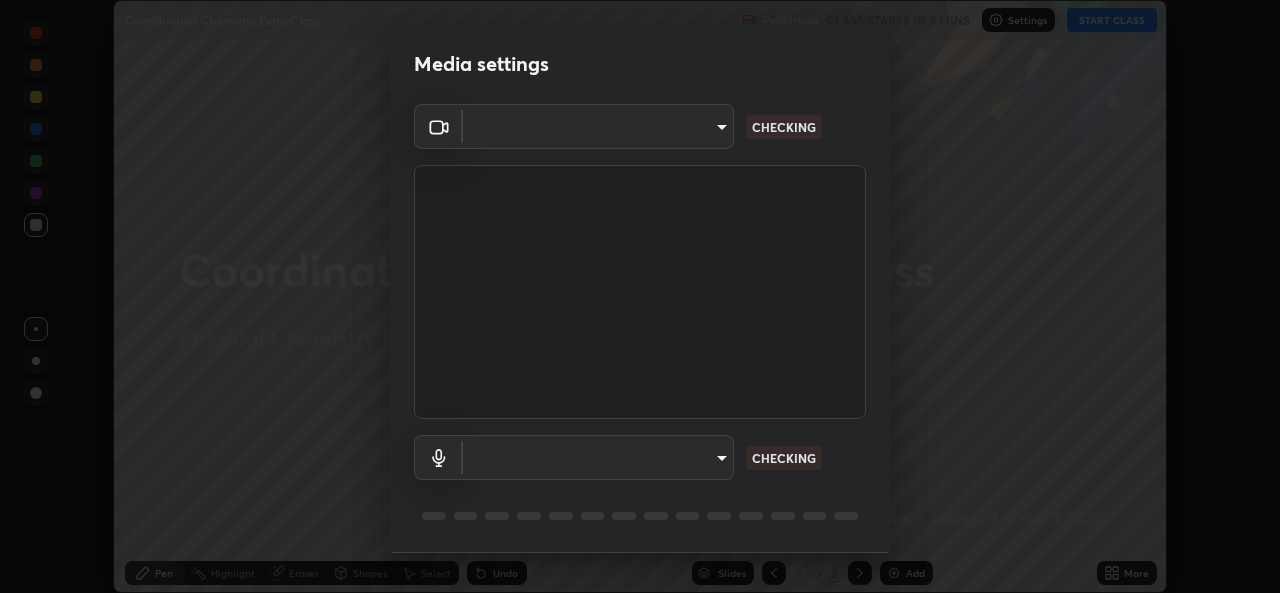 type on "162a4bef6d5de59660943d10e2777e2613c591b7fe343c7323db06c6e3c7e835" 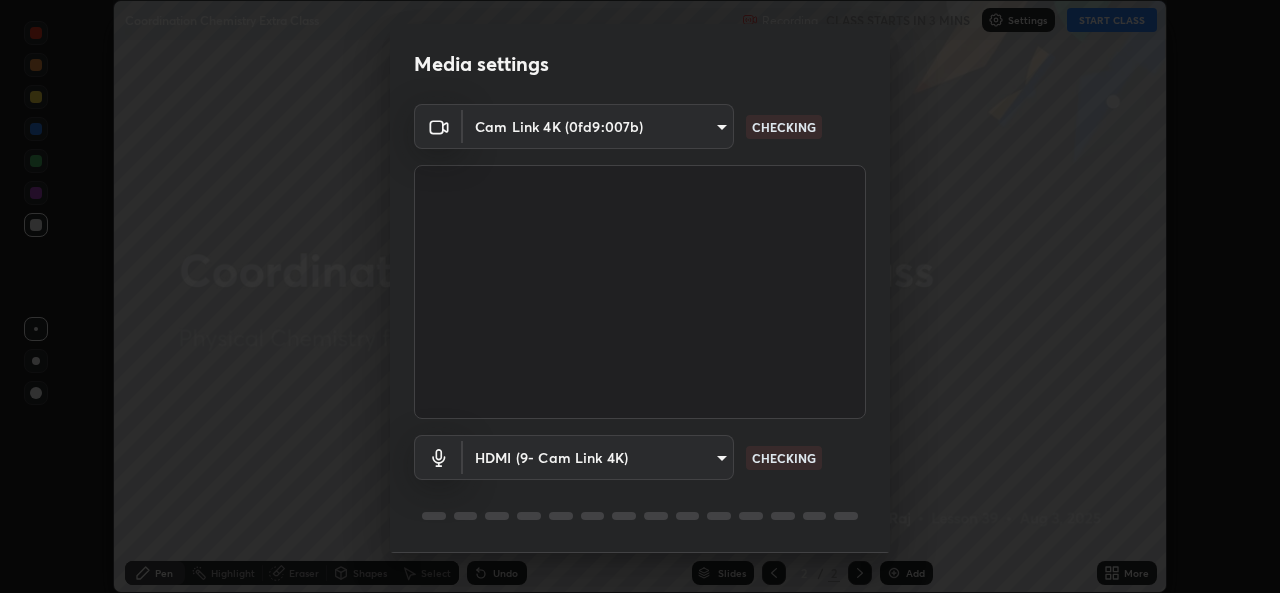 click on "Erase all Coordination Chemistry Extra Class Recording CLASS STARTS IN 3 MINS Settings START CLASS Setting up your live class Coordination Chemistry Extra Class • L39 of Physical Chemistry for IIT EXCEL NEW-1 2026 [FIRST] [LAST] Pen Highlight Eraser Shapes Select Undo Slides 2 / 2 Add More No doubts shared Encourage your learners to ask a doubt for better clarity Report an issue Reason for reporting Buffering Chat not working Audio - Video sync issue Educator video quality low ​ Attach an image Report Media settings Cam Link 4K (0fd9:007b) 162a4bef6d5de59660943d10e2777e2613c591b7fe343c7323db06c6e3c7e835 CHECKING HDMI (9- Cam Link 4K) 1d4febaa8ec43250a5abd803b4b9017d31c20cfa2482e27e93703920a67056a4 CHECKING 1 / 5 Next" at bounding box center [640, 296] 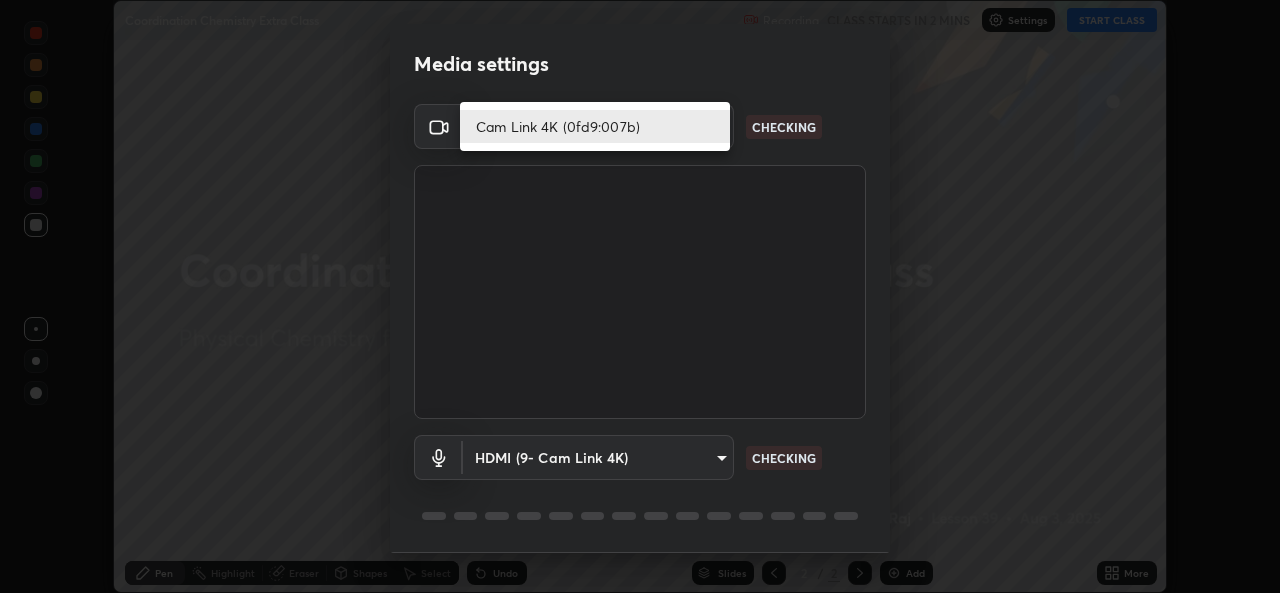 click on "Cam Link 4K (0fd9:007b)" at bounding box center [595, 126] 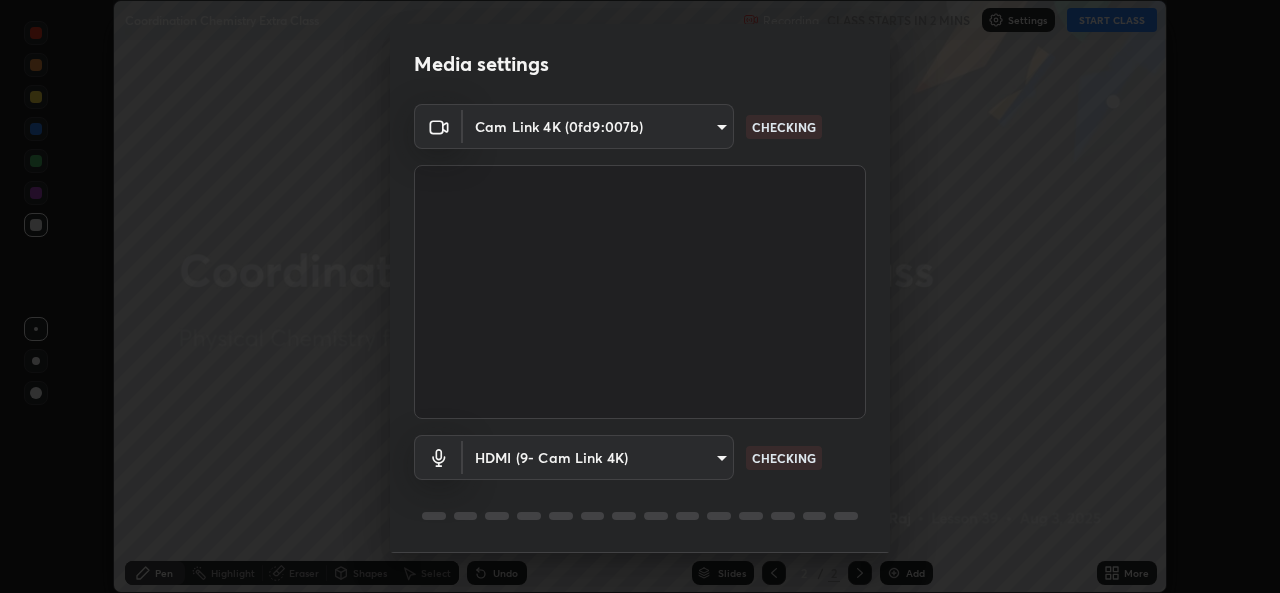 scroll, scrollTop: 63, scrollLeft: 0, axis: vertical 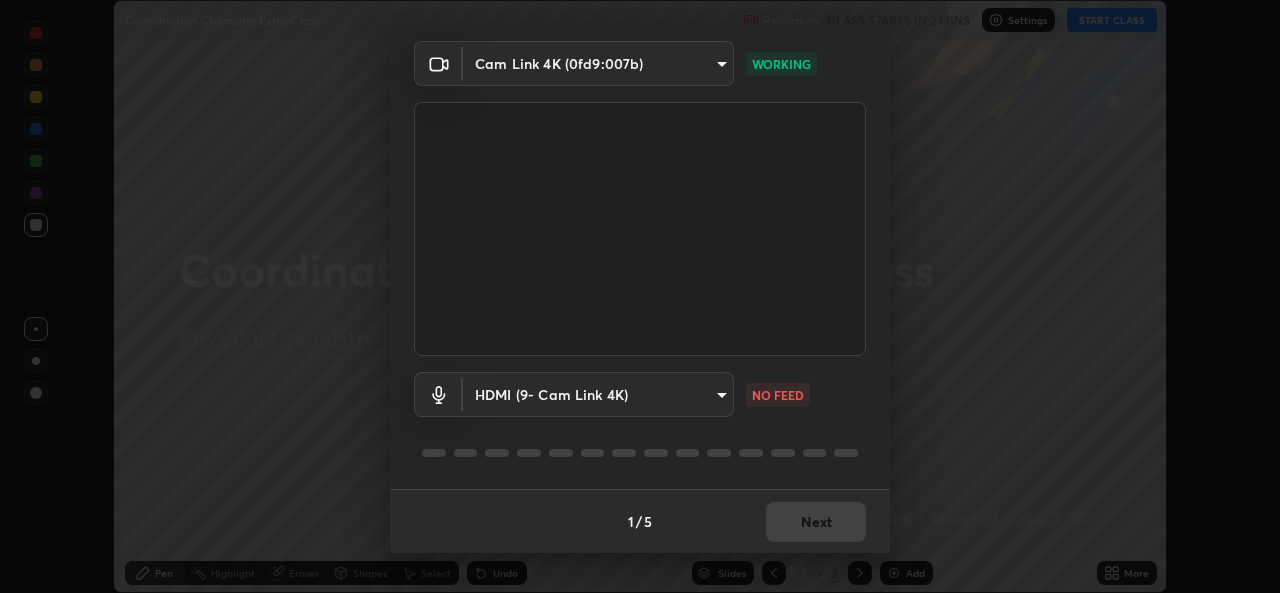 click on "Erase all Coordination Chemistry Extra Class Recording CLASS STARTS IN 2 MINS Settings START CLASS Setting up your live class Coordination Chemistry Extra Class • L39 of Physical Chemistry for IIT EXCEL NEW-1 2026 [FIRST] [LAST] Pen Highlight Eraser Shapes Select Undo Slides 2 / 2 Add More No doubts shared Encourage your learners to ask a doubt for better clarity Report an issue Reason for reporting Buffering Chat not working Audio - Video sync issue Educator video quality low ​ Attach an image Report Media settings Cam Link 4K (0fd9:007b) 162a4bef6d5de59660943d10e2777e2613c591b7fe343c7323db06c6e3c7e835 WORKING HDMI (9- Cam Link 4K) 1d4febaa8ec43250a5abd803b4b9017d31c20cfa2482e27e93703920a67056a4 NO FEED 1 / 5 Next" at bounding box center (640, 296) 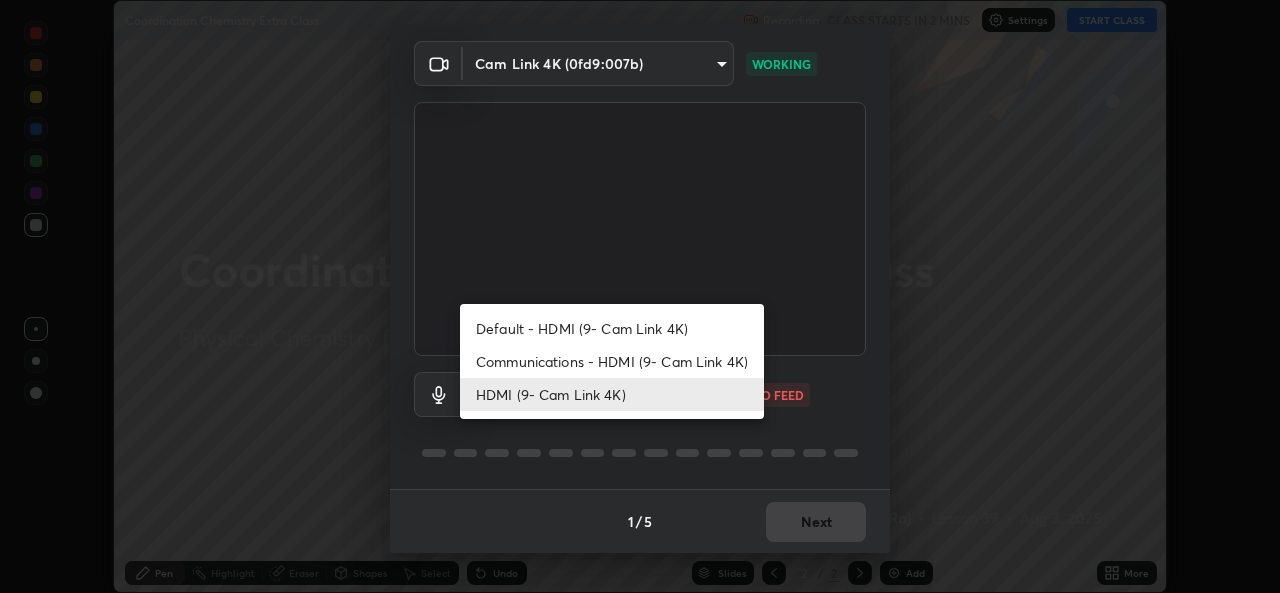 click on "Default - HDMI (9- Cam Link 4K)" at bounding box center (612, 328) 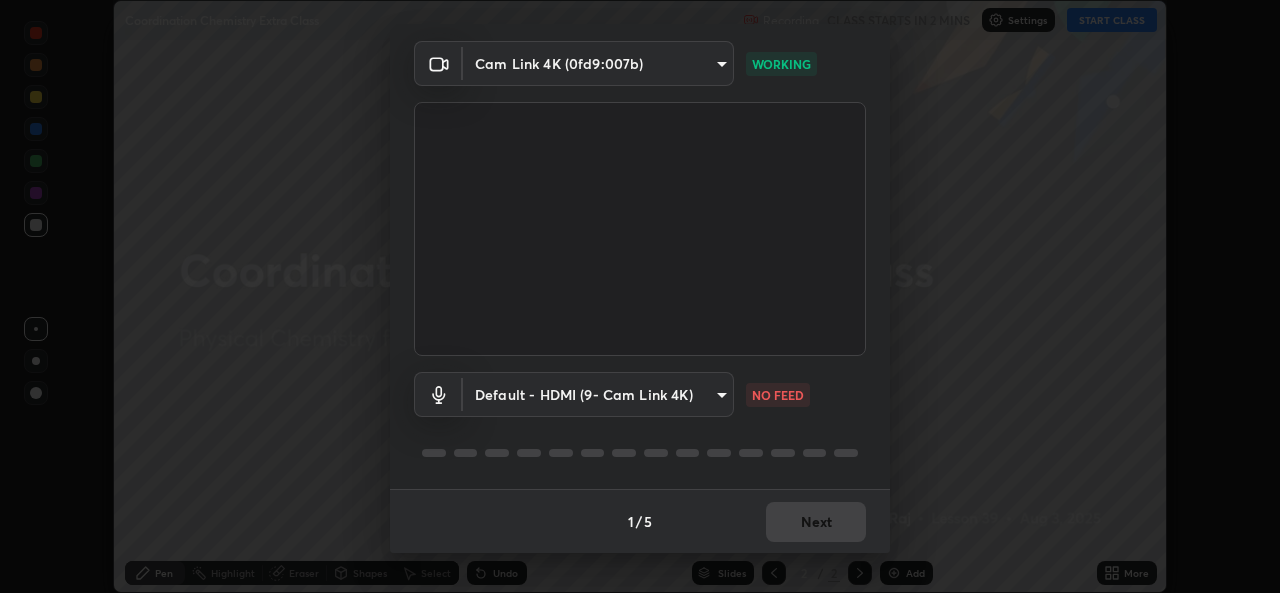 click on "Erase all Coordination Chemistry Extra Class Recording CLASS STARTS IN 2 MINS Settings START CLASS Setting up your live class Coordination Chemistry Extra Class • L39 of Physical Chemistry for IIT EXCEL NEW-1 2026 [FIRST] [LAST] Pen Highlight Eraser Shapes Select Undo Slides 2 / 2 Add More No doubts shared Encourage your learners to ask a doubt for better clarity Report an issue Reason for reporting Buffering Chat not working Audio - Video sync issue Educator video quality low ​ Attach an image Report Media settings Cam Link 4K (0fd9:007b) 162a4bef6d5de59660943d10e2777e2613c591b7fe343c7323db06c6e3c7e835 WORKING Default - HDMI (9- Cam Link 4K) default NO FEED 1 / 5 Next" at bounding box center [640, 296] 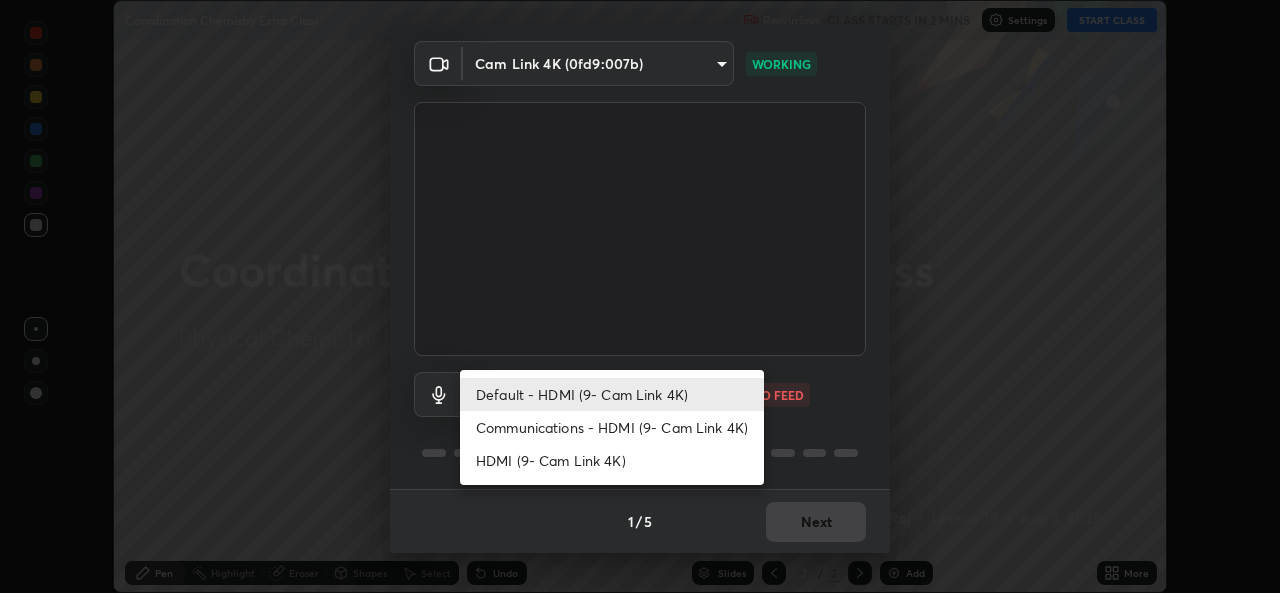 click on "HDMI (9- Cam Link 4K)" at bounding box center (612, 460) 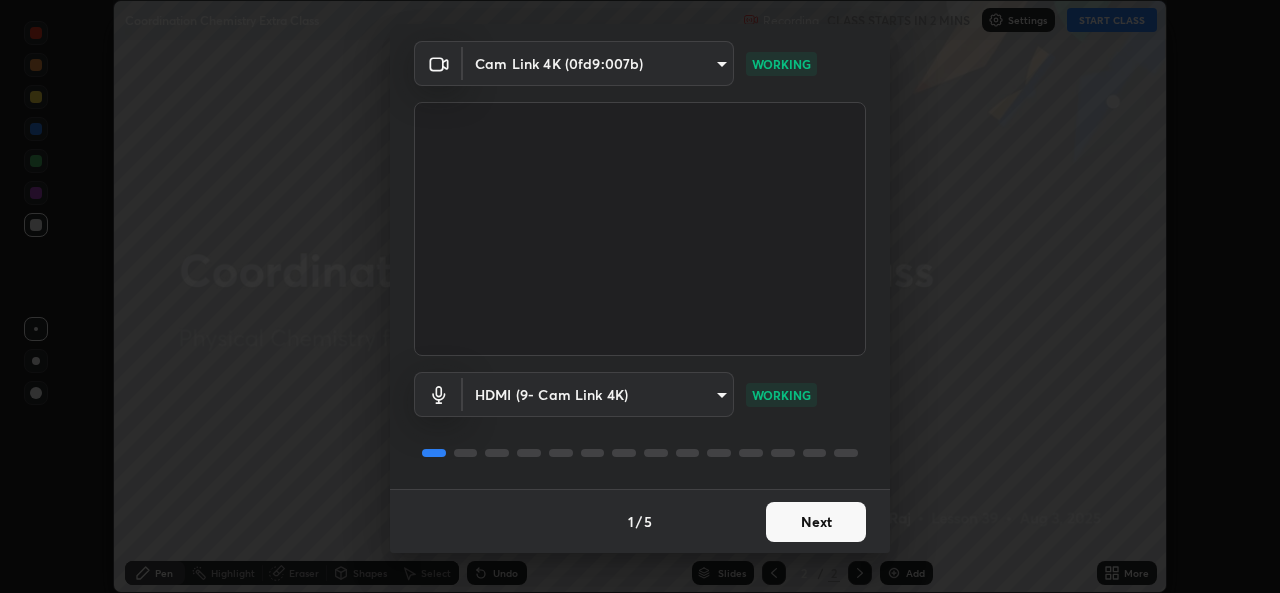 click on "Next" at bounding box center (816, 522) 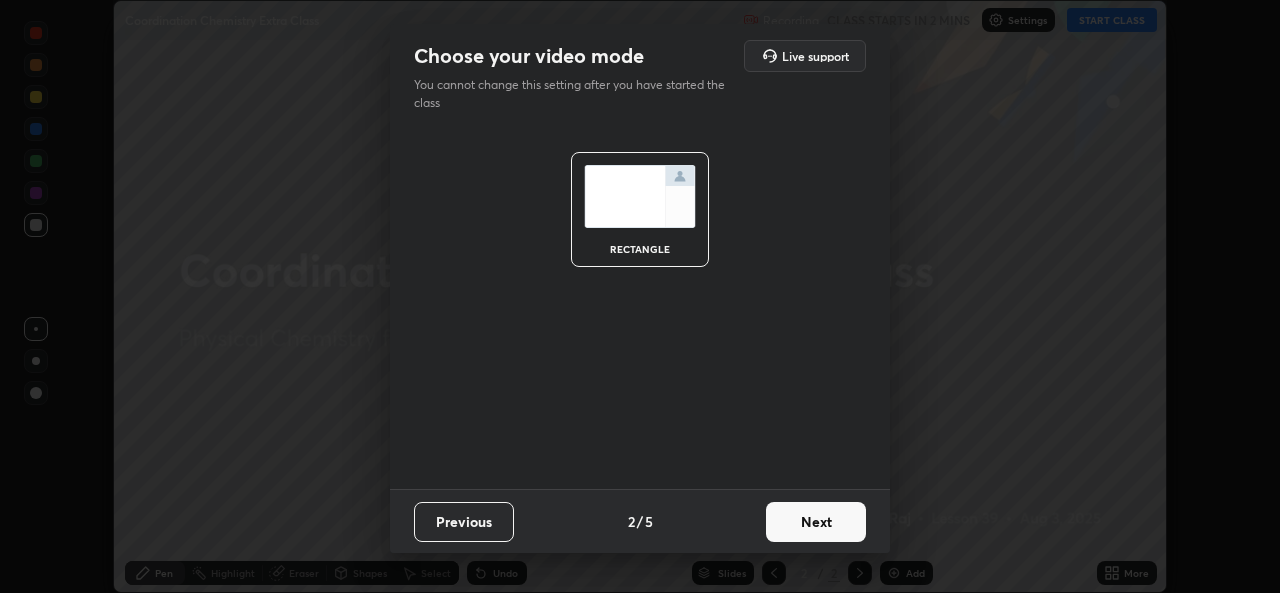 scroll, scrollTop: 0, scrollLeft: 0, axis: both 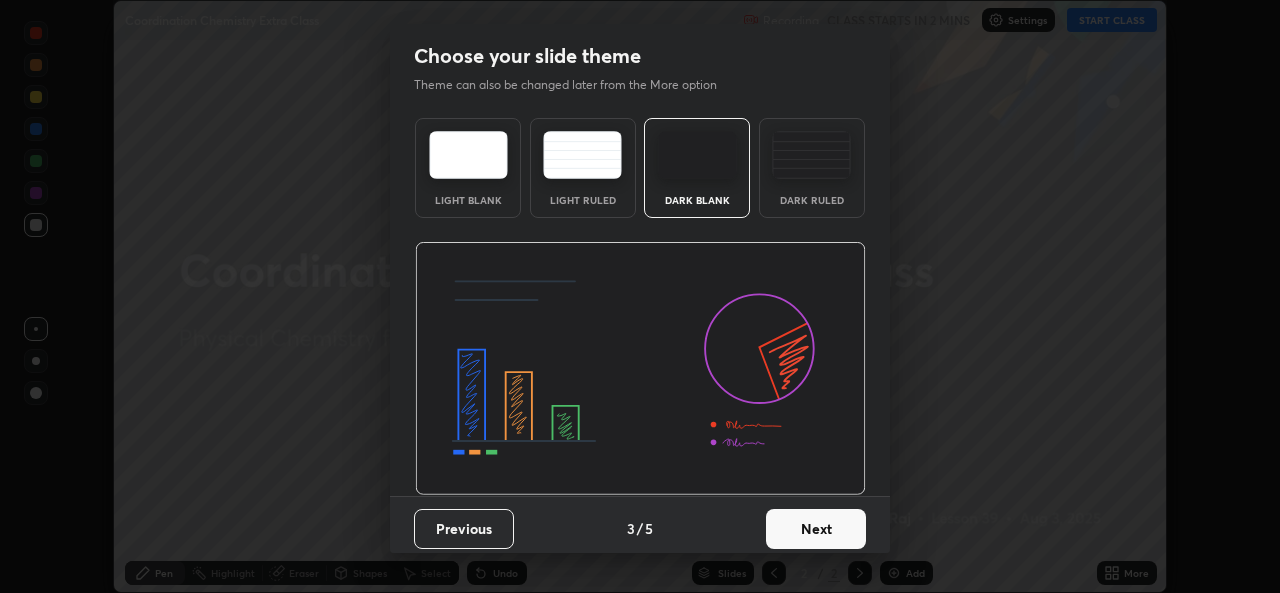 click on "Next" at bounding box center (816, 529) 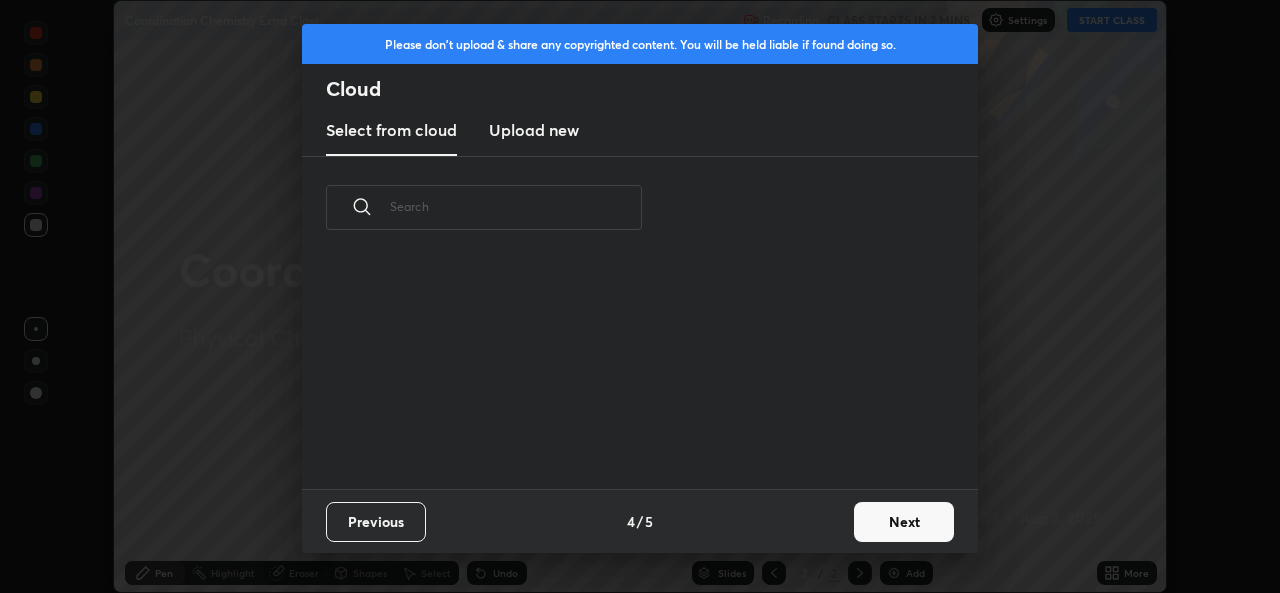 click on "Next" at bounding box center (904, 522) 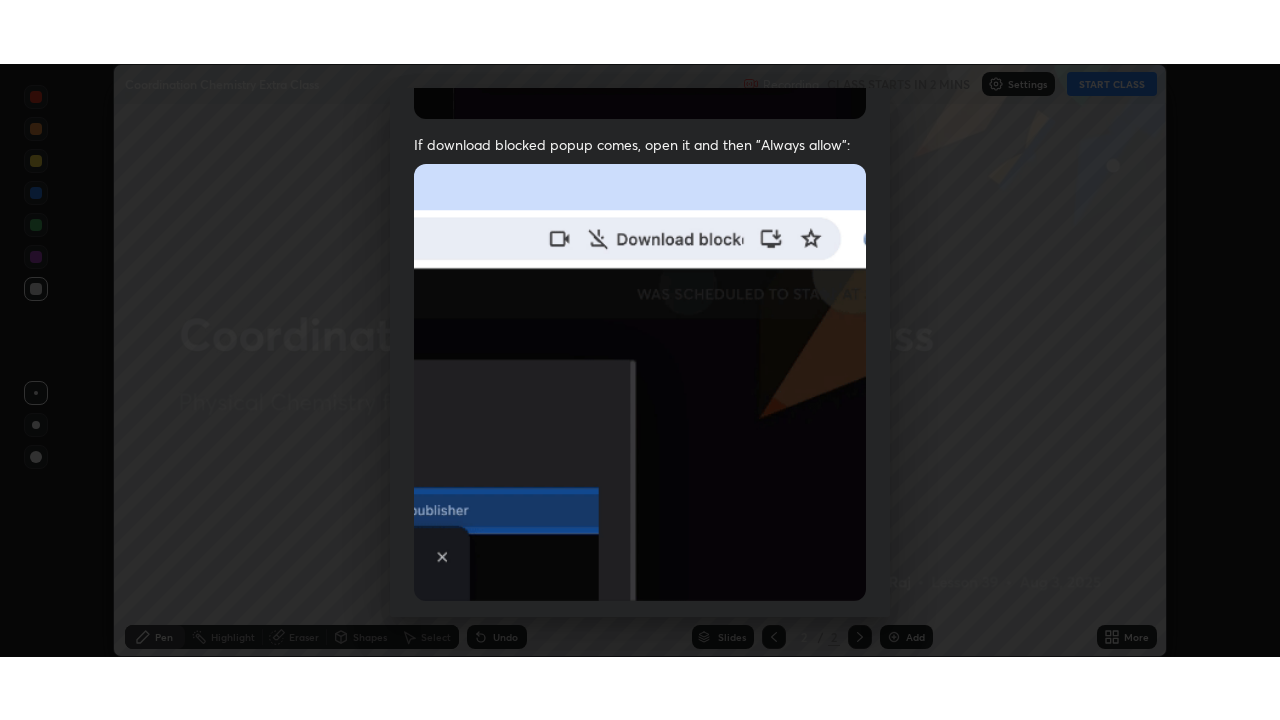 scroll, scrollTop: 471, scrollLeft: 0, axis: vertical 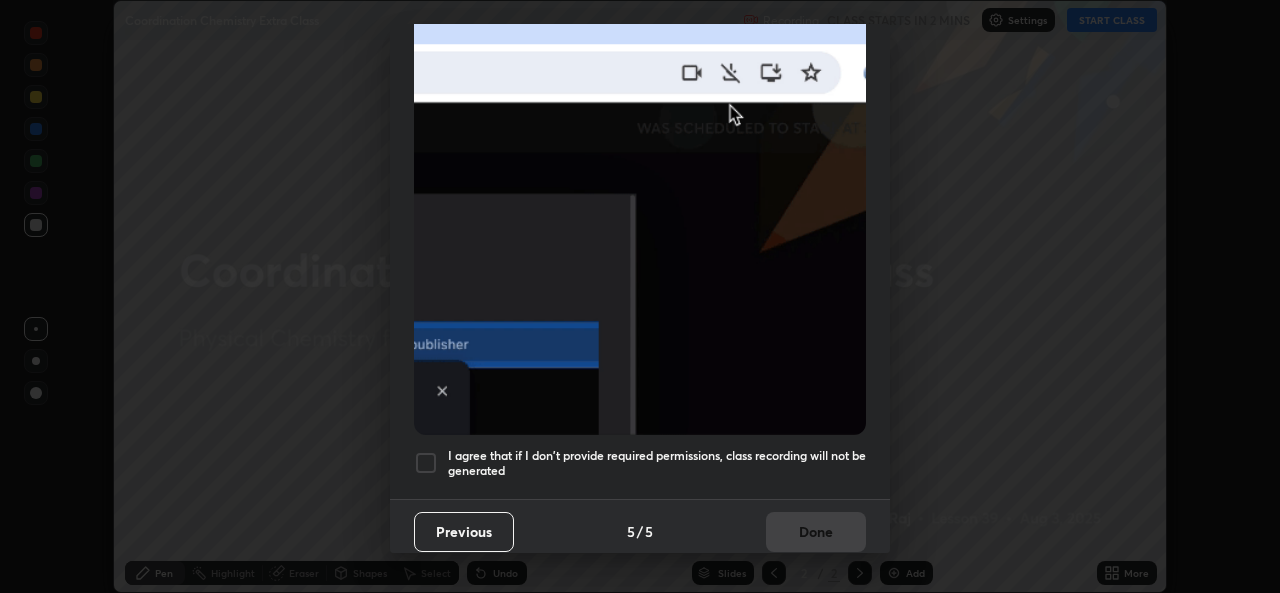 click at bounding box center [426, 463] 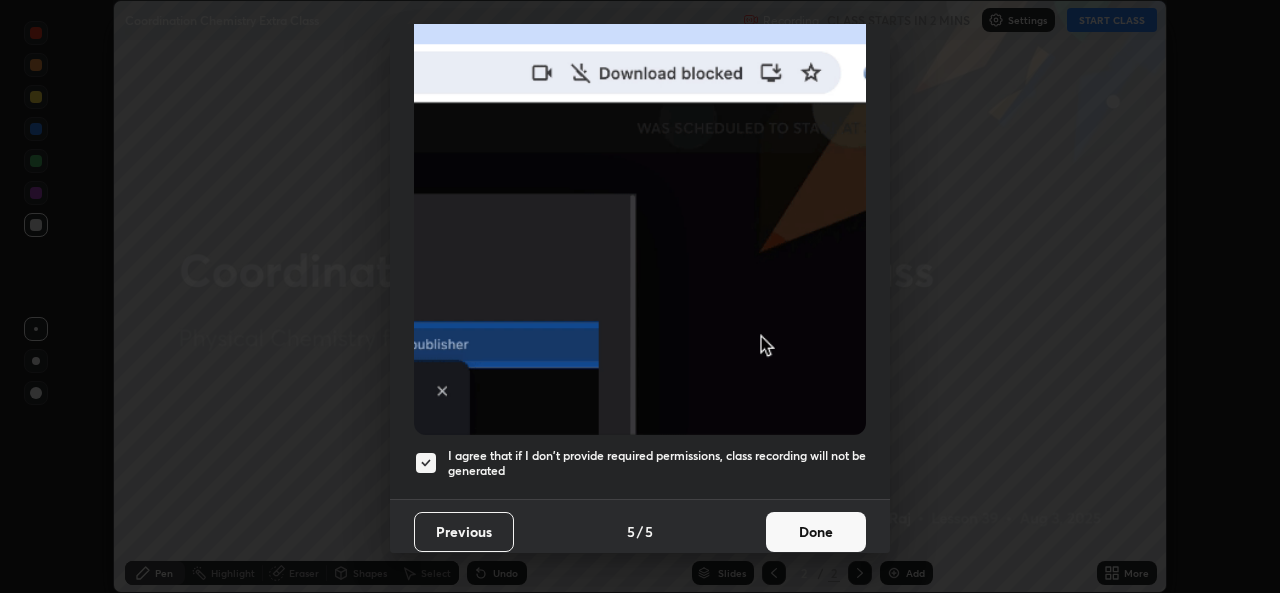click on "Done" at bounding box center (816, 532) 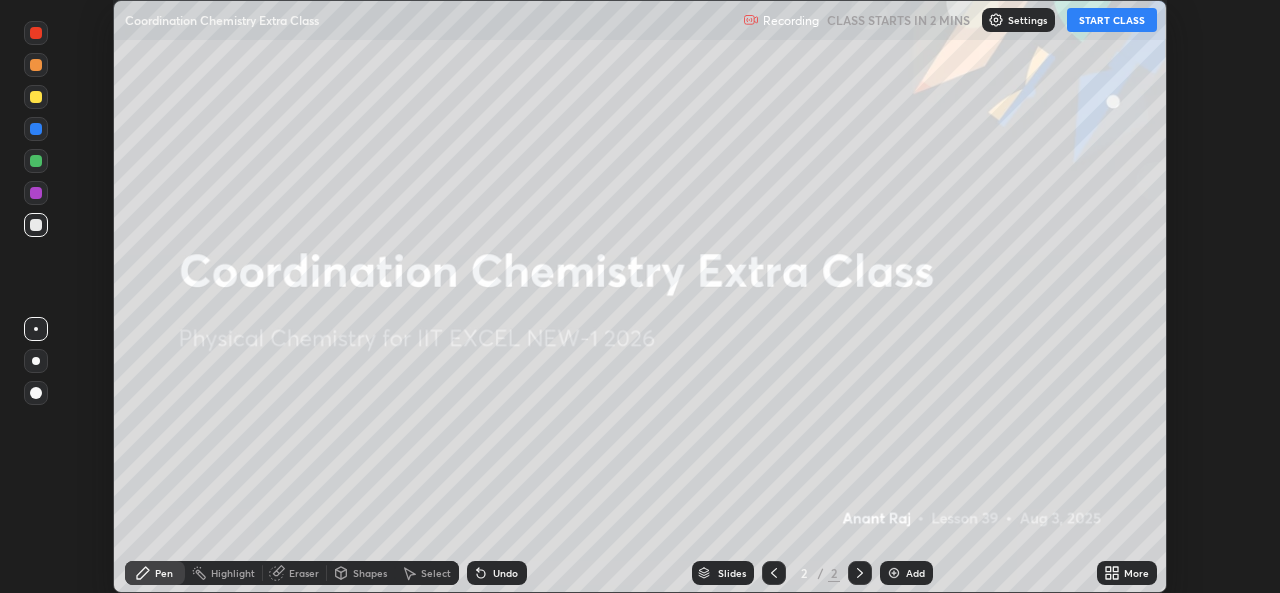 click 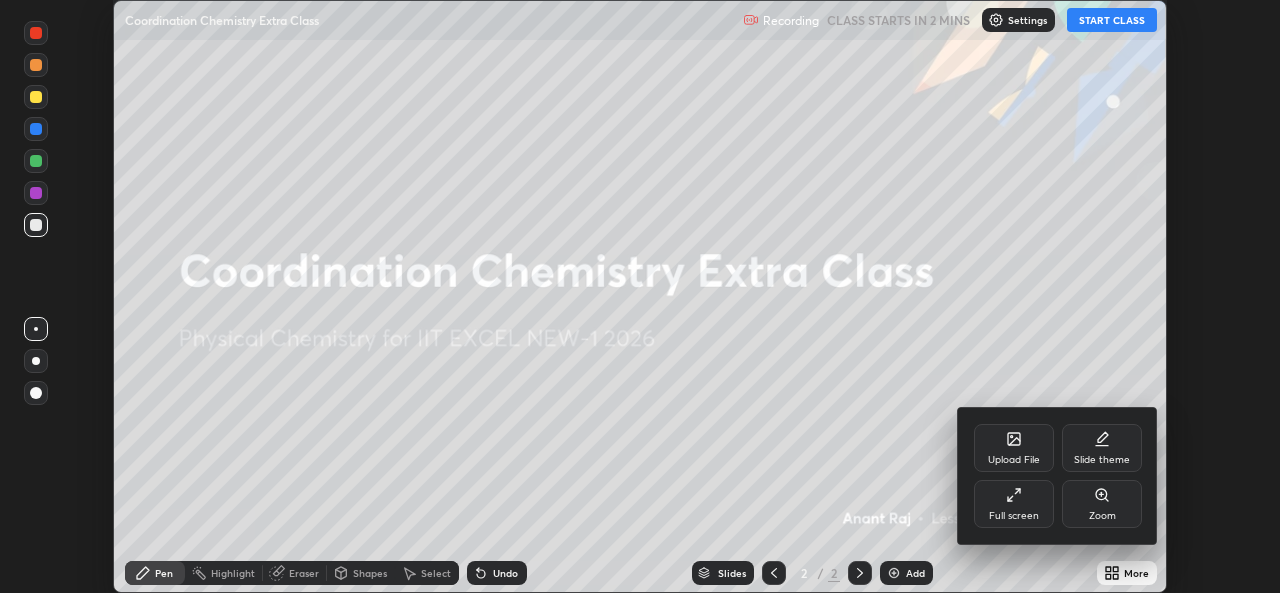 click 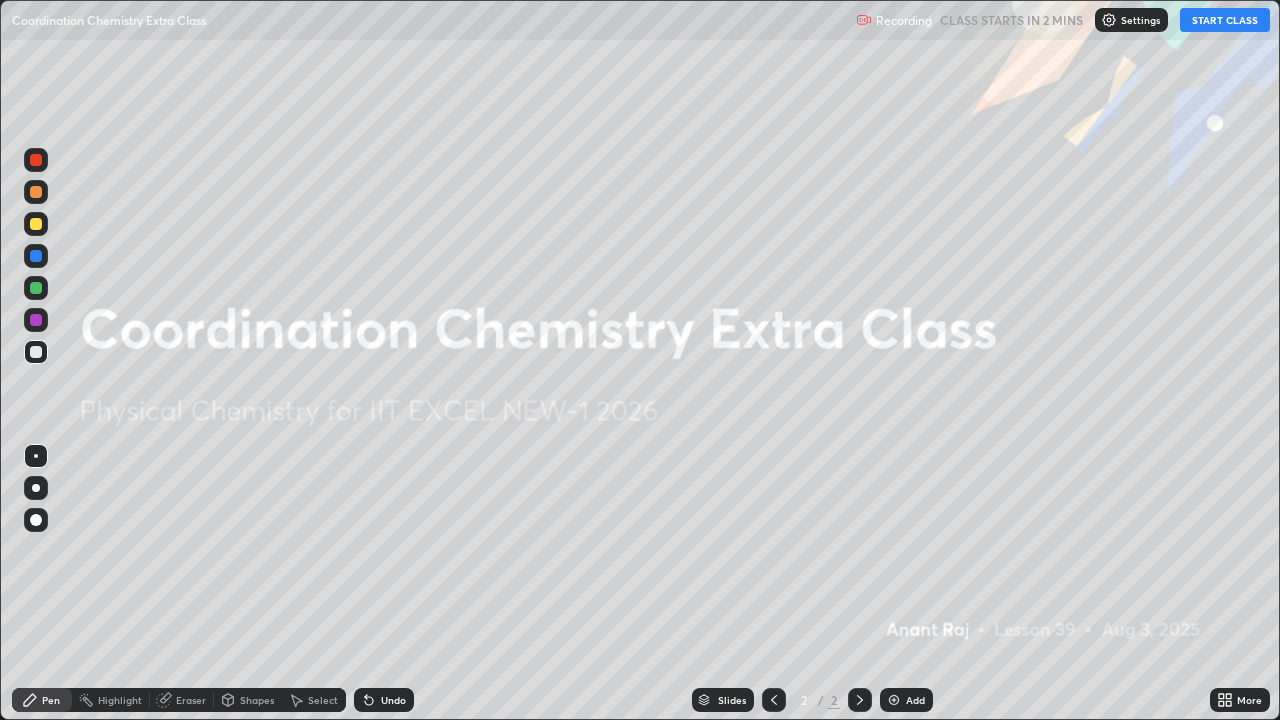 scroll, scrollTop: 99280, scrollLeft: 98720, axis: both 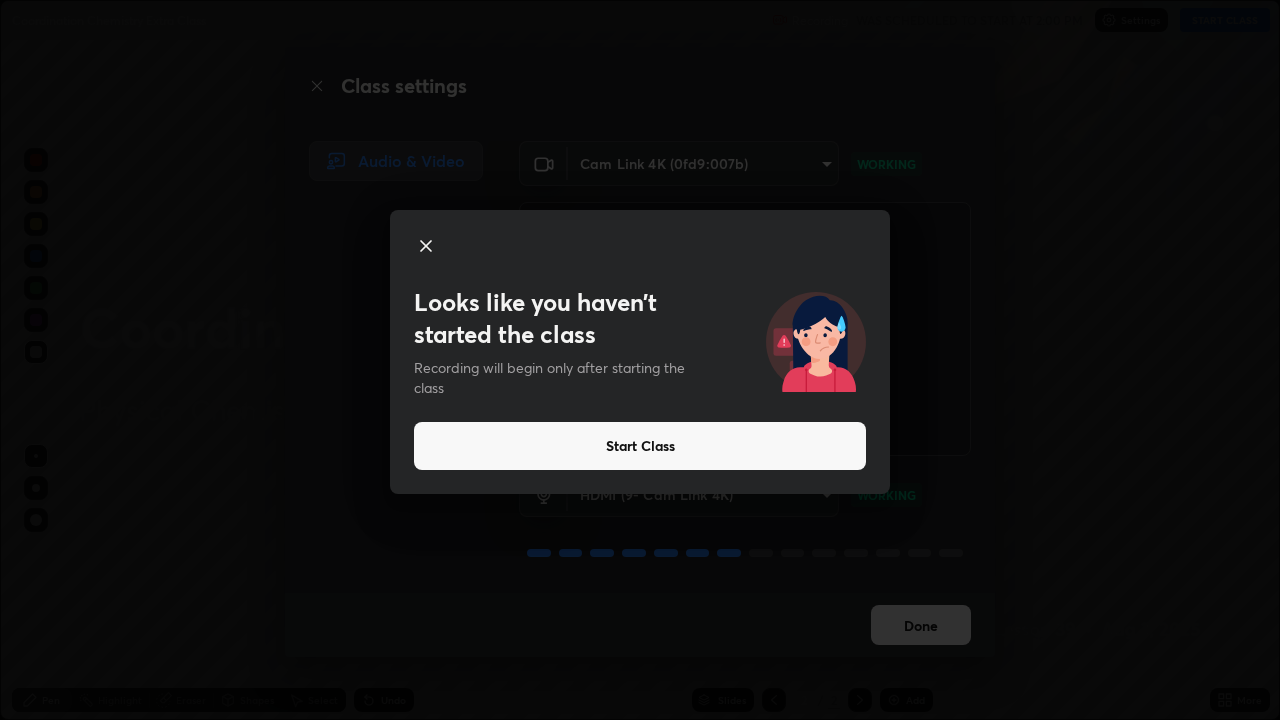 click on "Start Class" at bounding box center (640, 446) 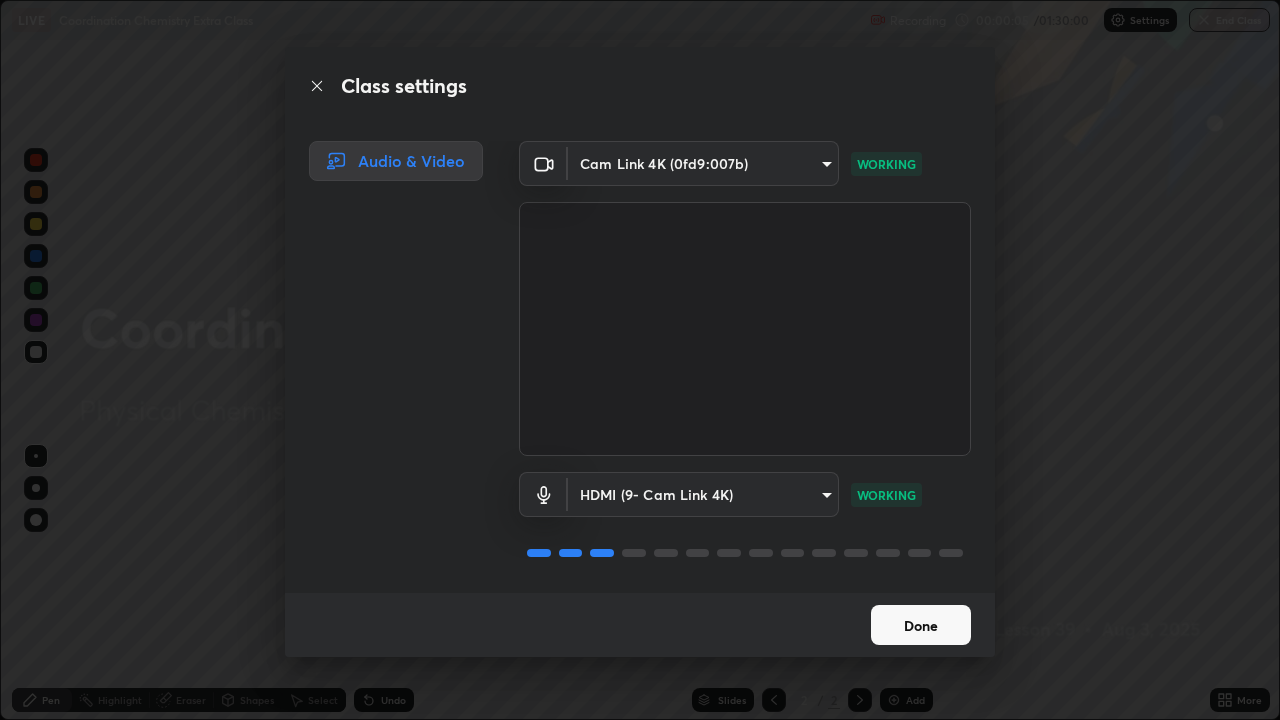 click on "Done" at bounding box center (921, 625) 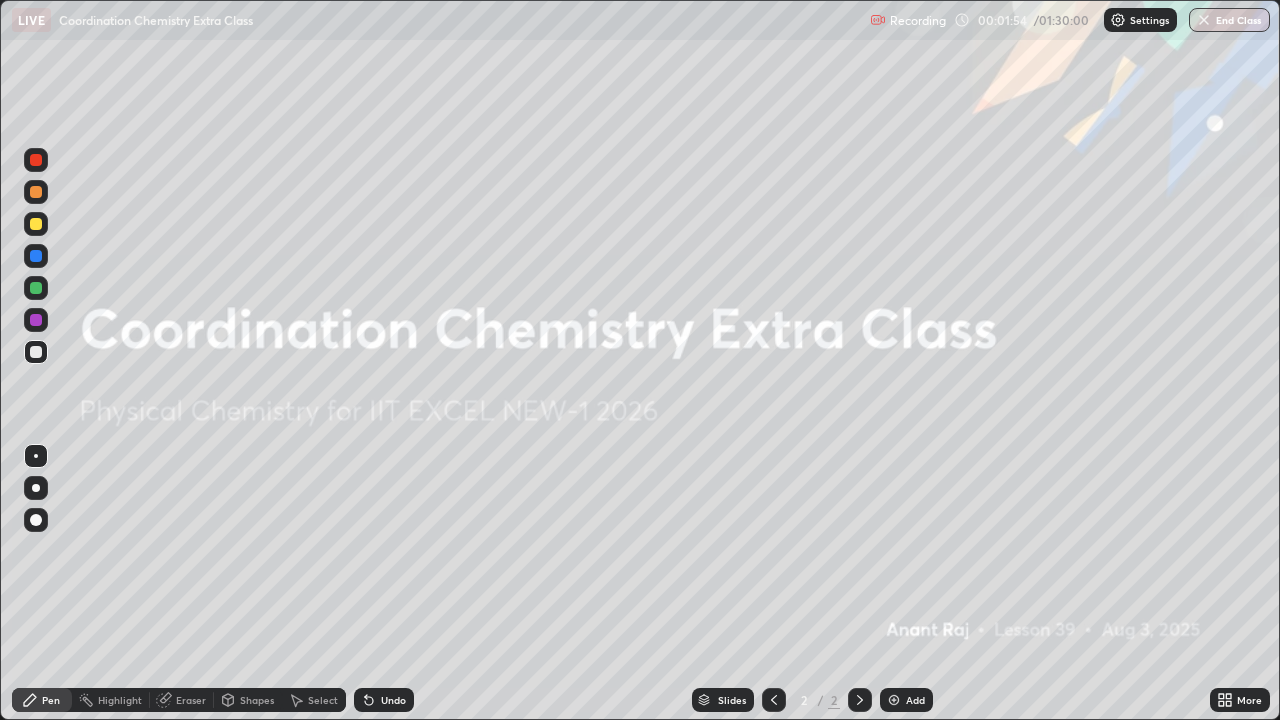 click 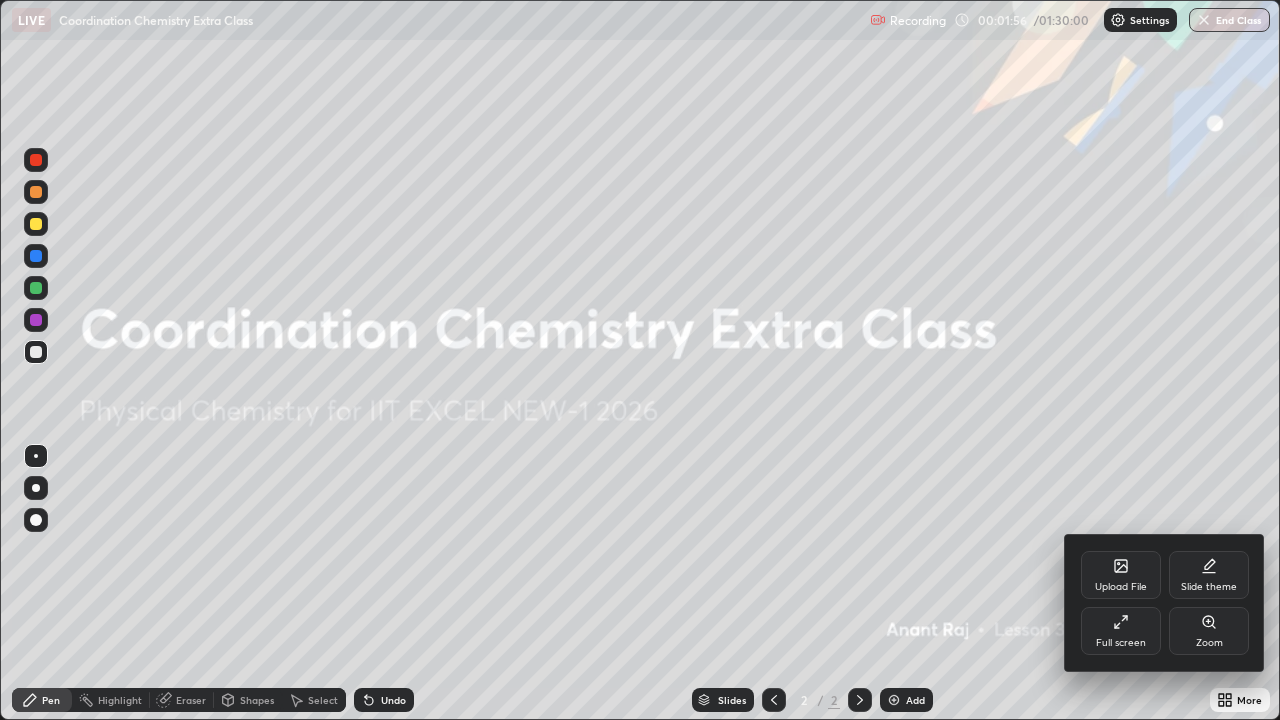 click on "Full screen" at bounding box center [1121, 631] 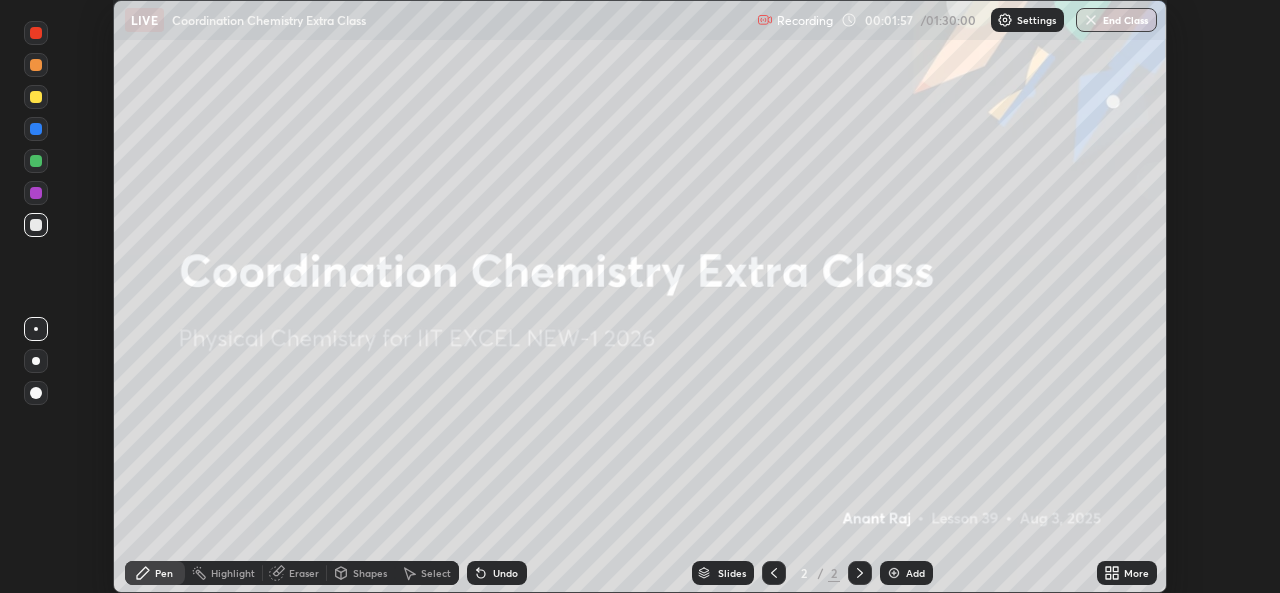scroll, scrollTop: 593, scrollLeft: 1280, axis: both 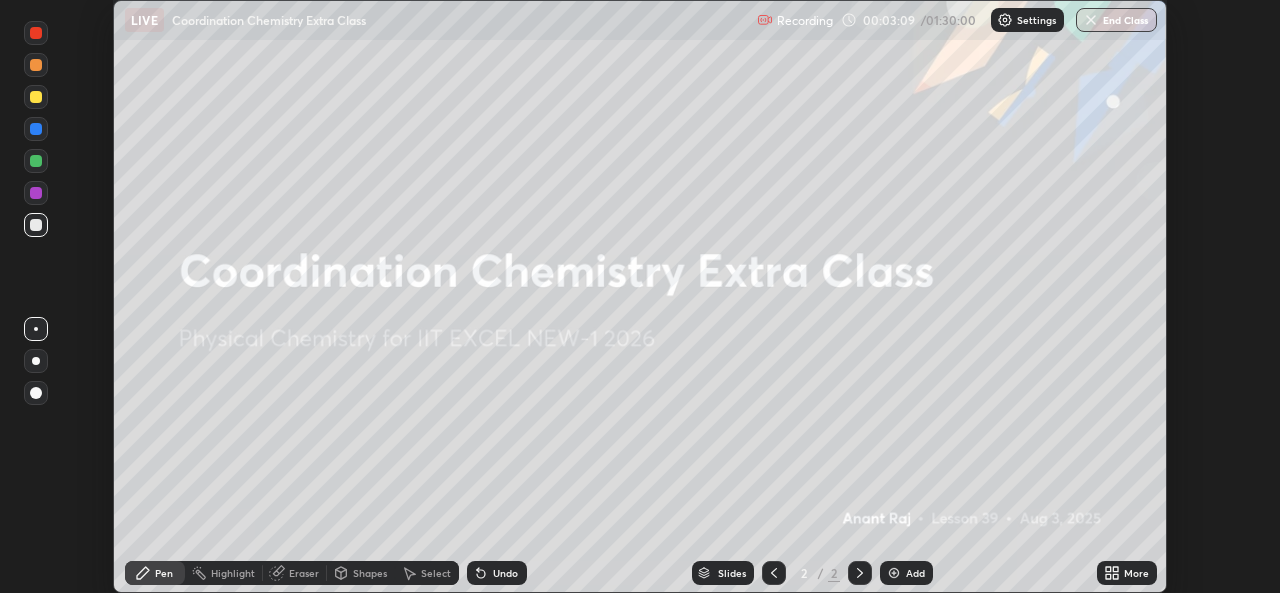 click 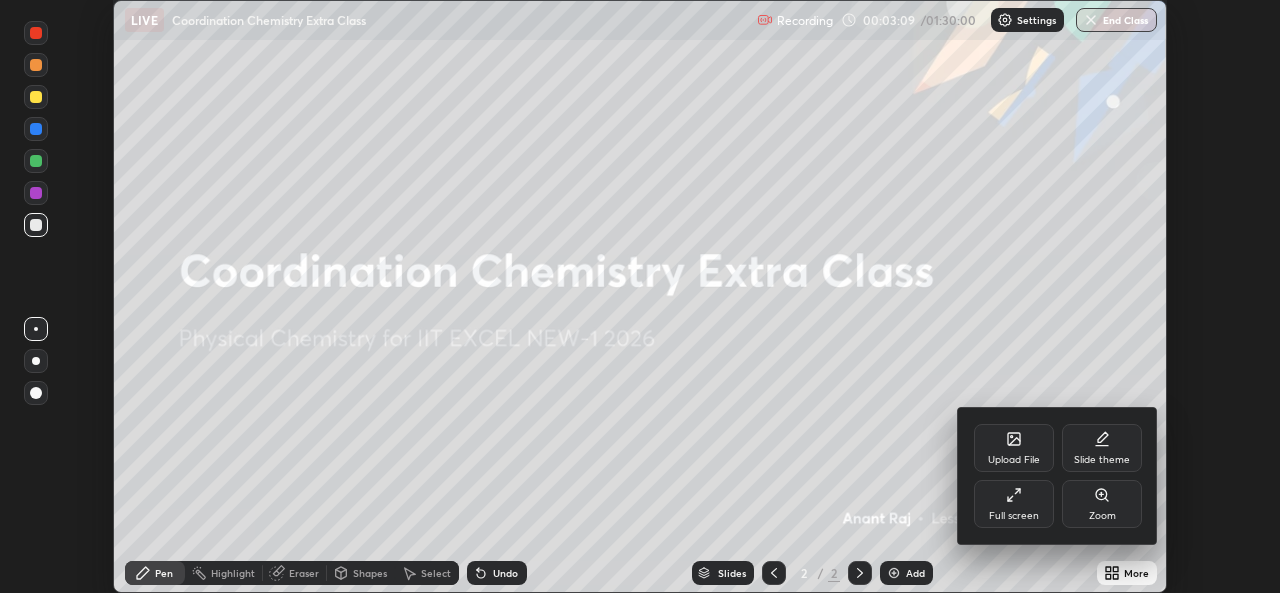 click on "Upload File" at bounding box center [1014, 460] 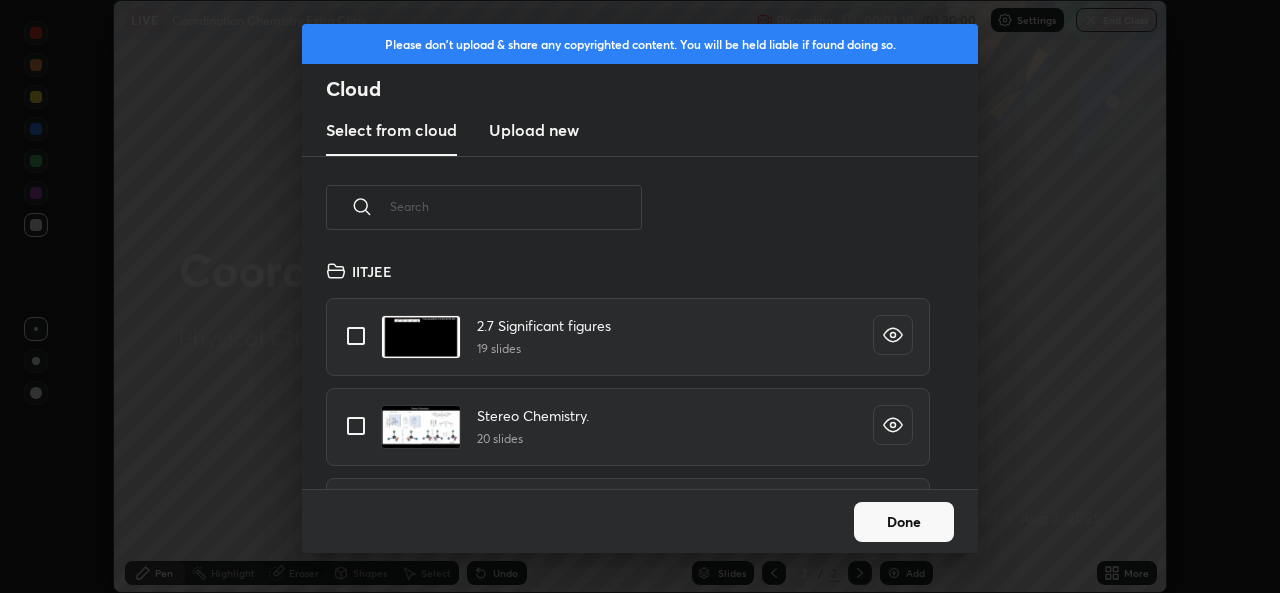 scroll, scrollTop: 7, scrollLeft: 11, axis: both 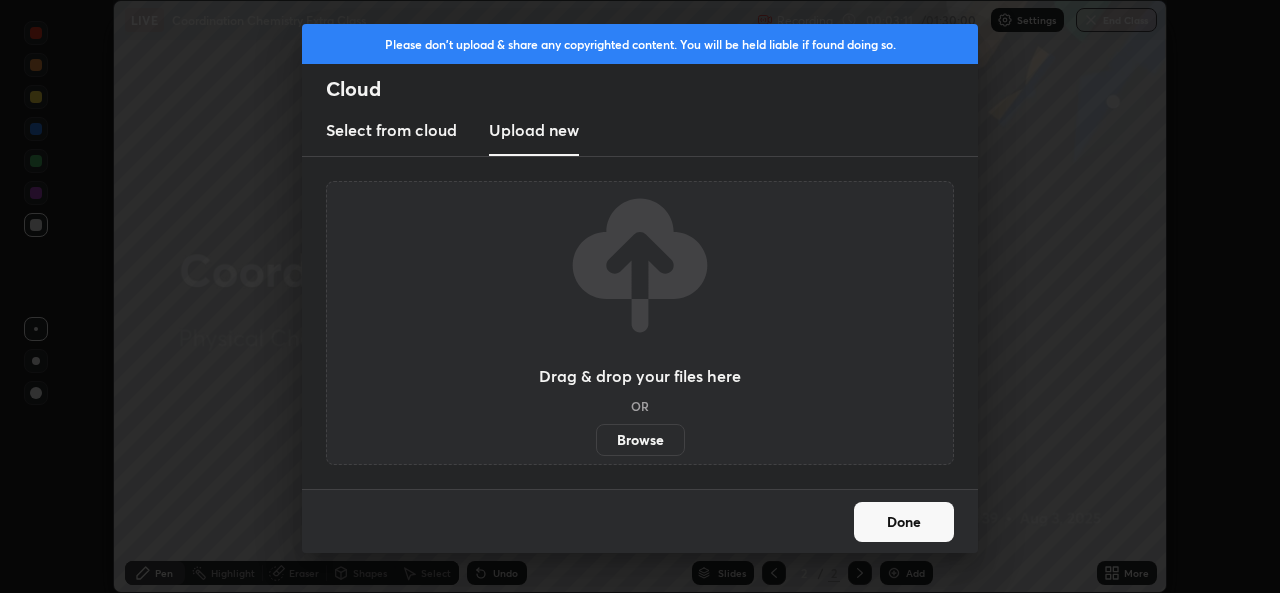 click on "Browse" at bounding box center [640, 440] 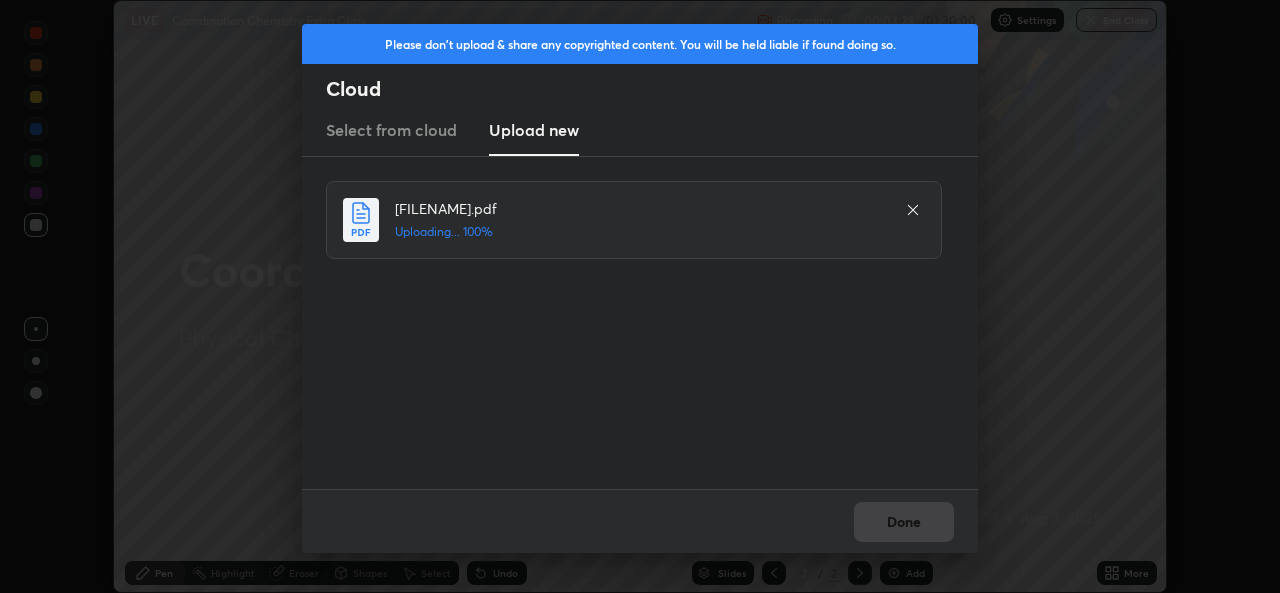 click on "Done" at bounding box center [640, 521] 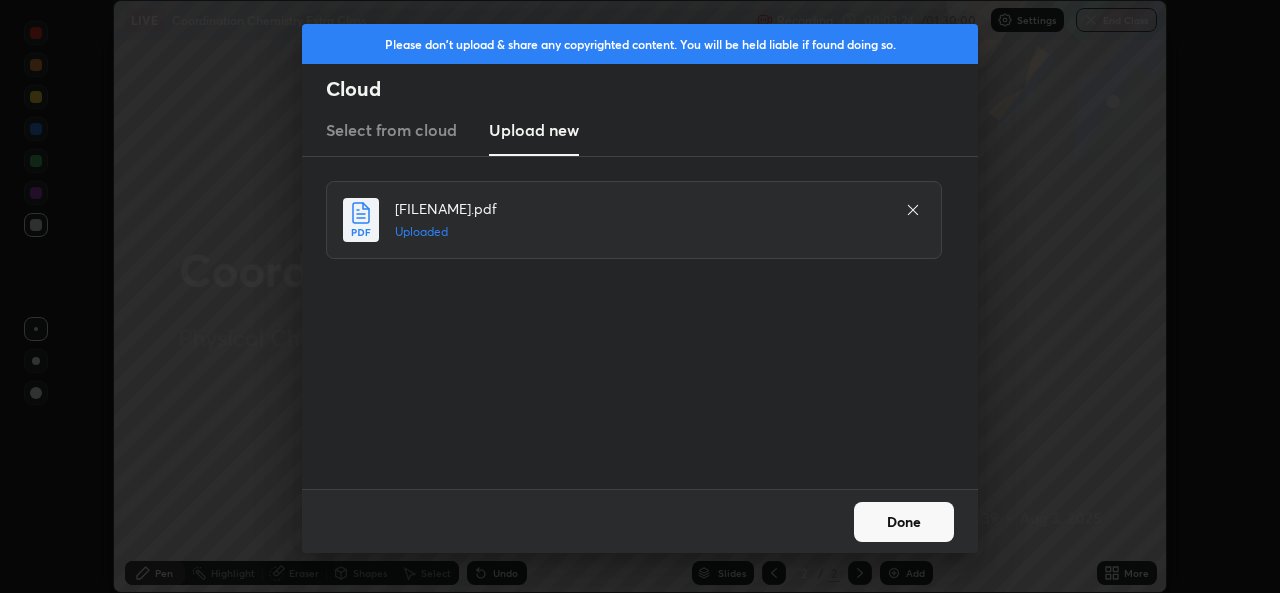 click on "Done" at bounding box center (904, 522) 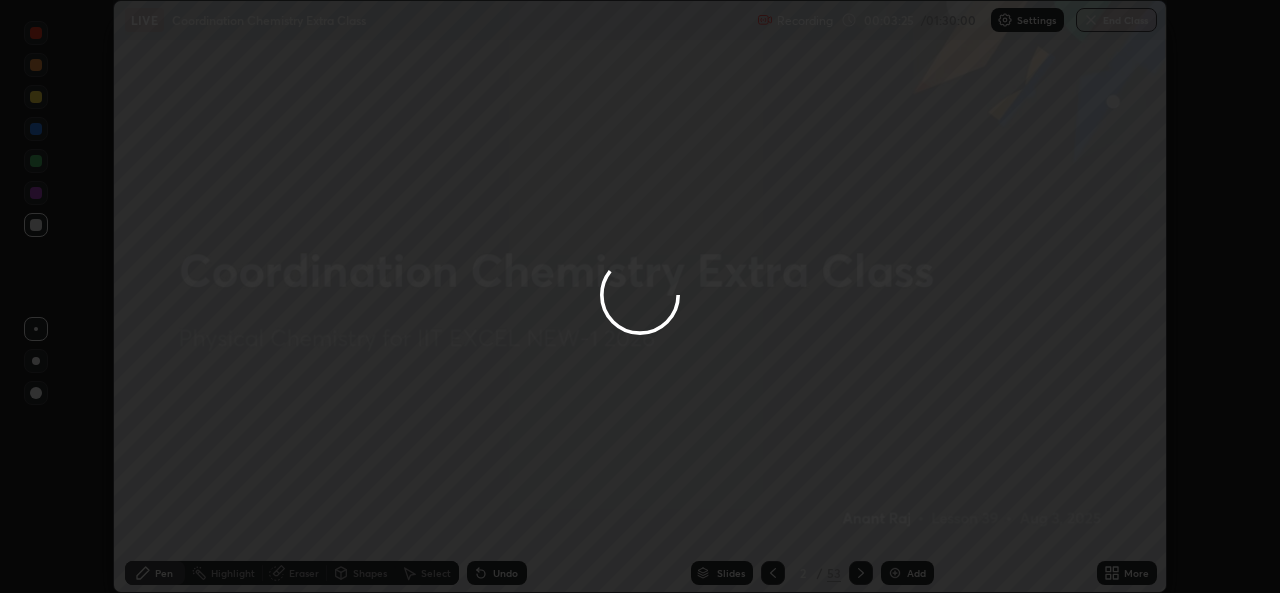 click 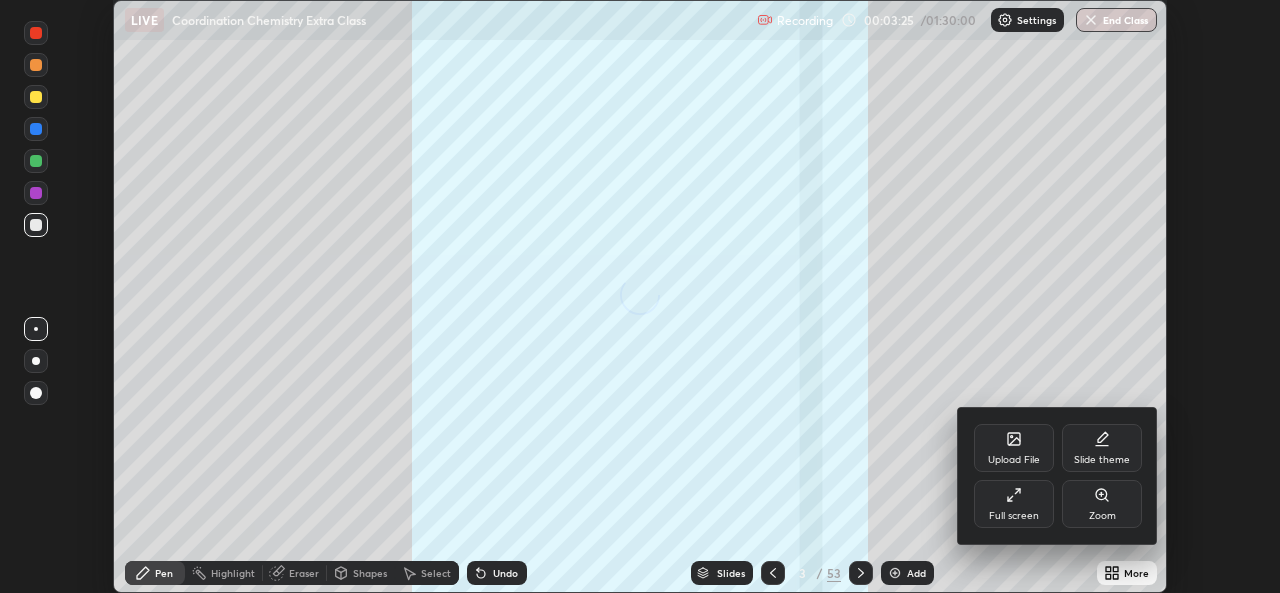 click on "Full screen" at bounding box center [1014, 516] 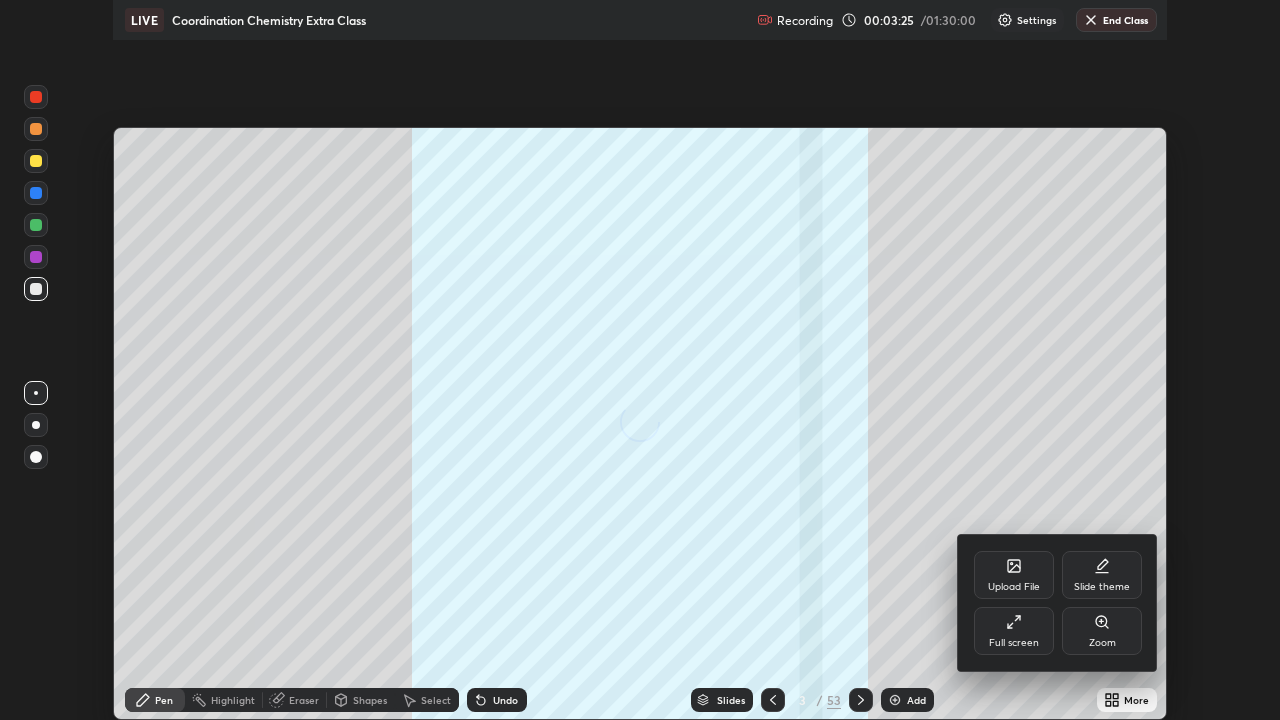 scroll, scrollTop: 99280, scrollLeft: 98720, axis: both 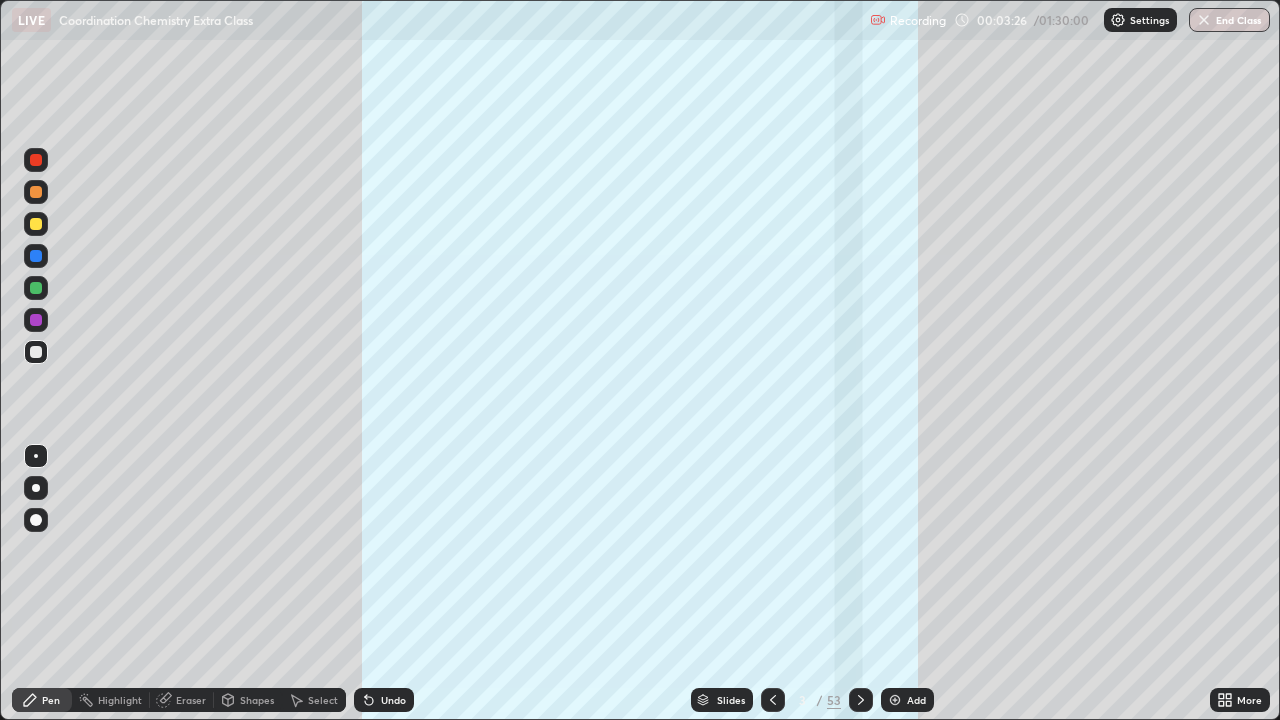 click 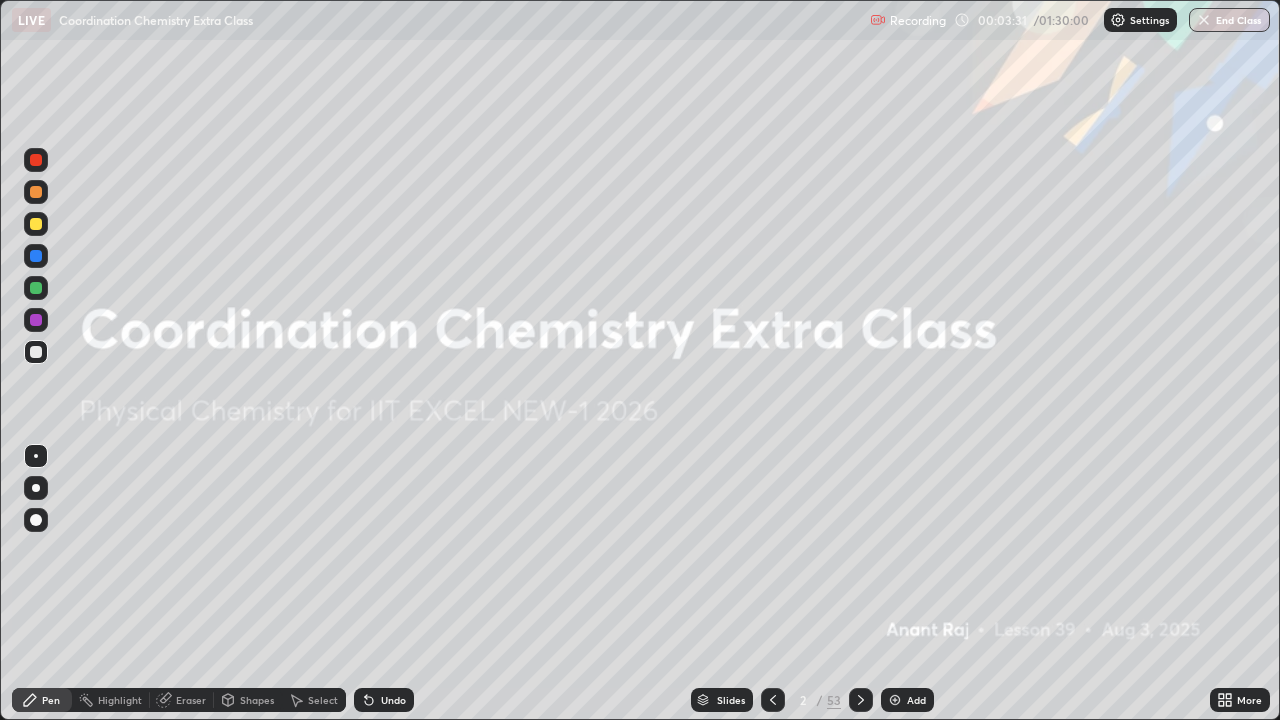click on "53" at bounding box center [834, 700] 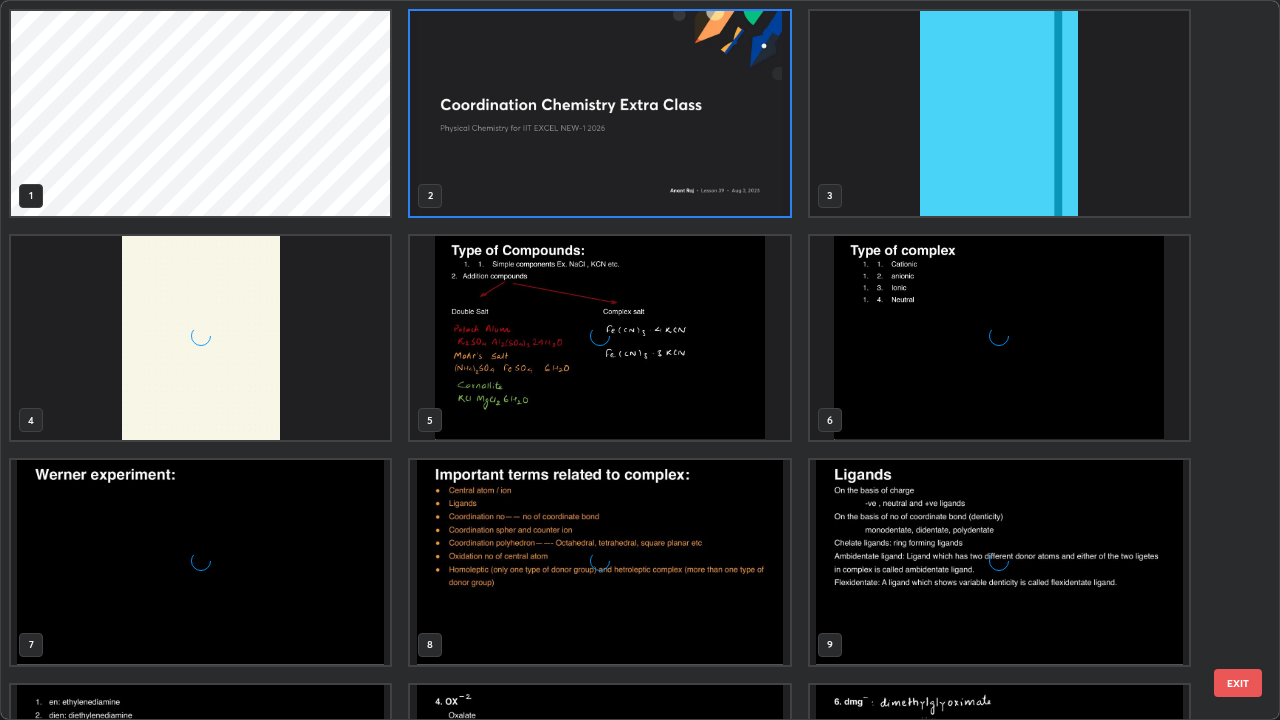 scroll, scrollTop: 7, scrollLeft: 11, axis: both 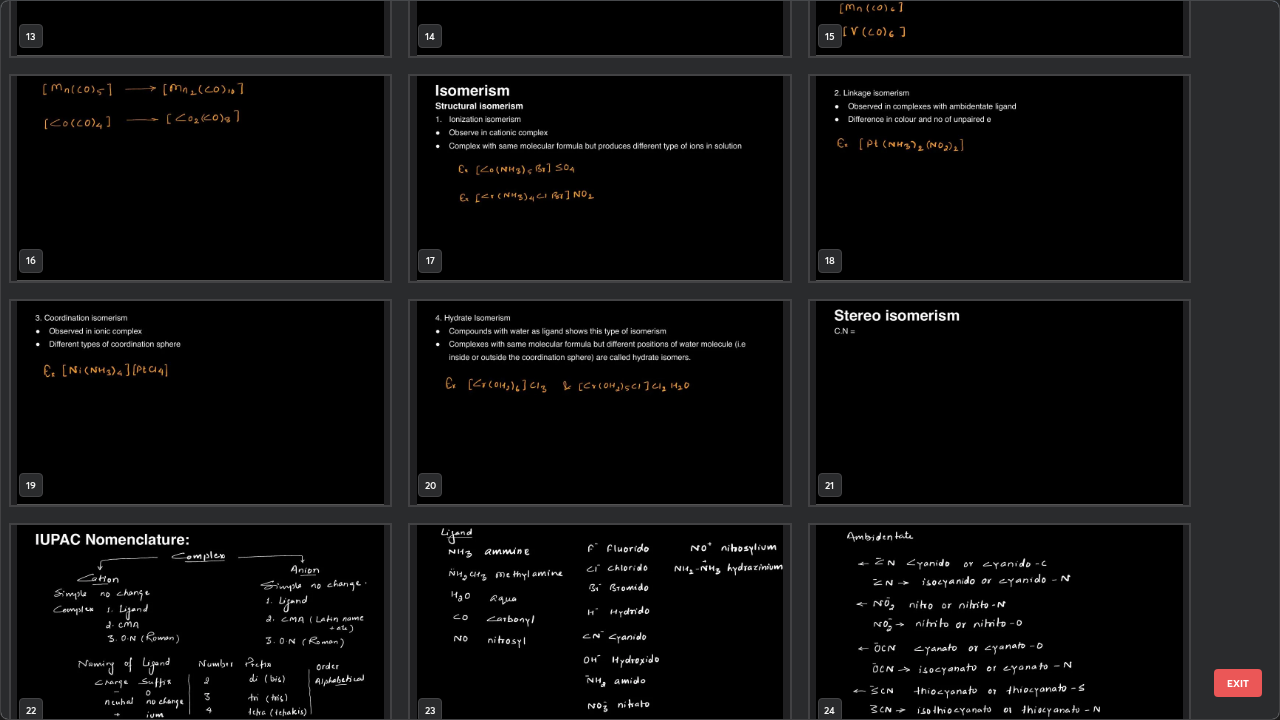 click at bounding box center [999, 403] 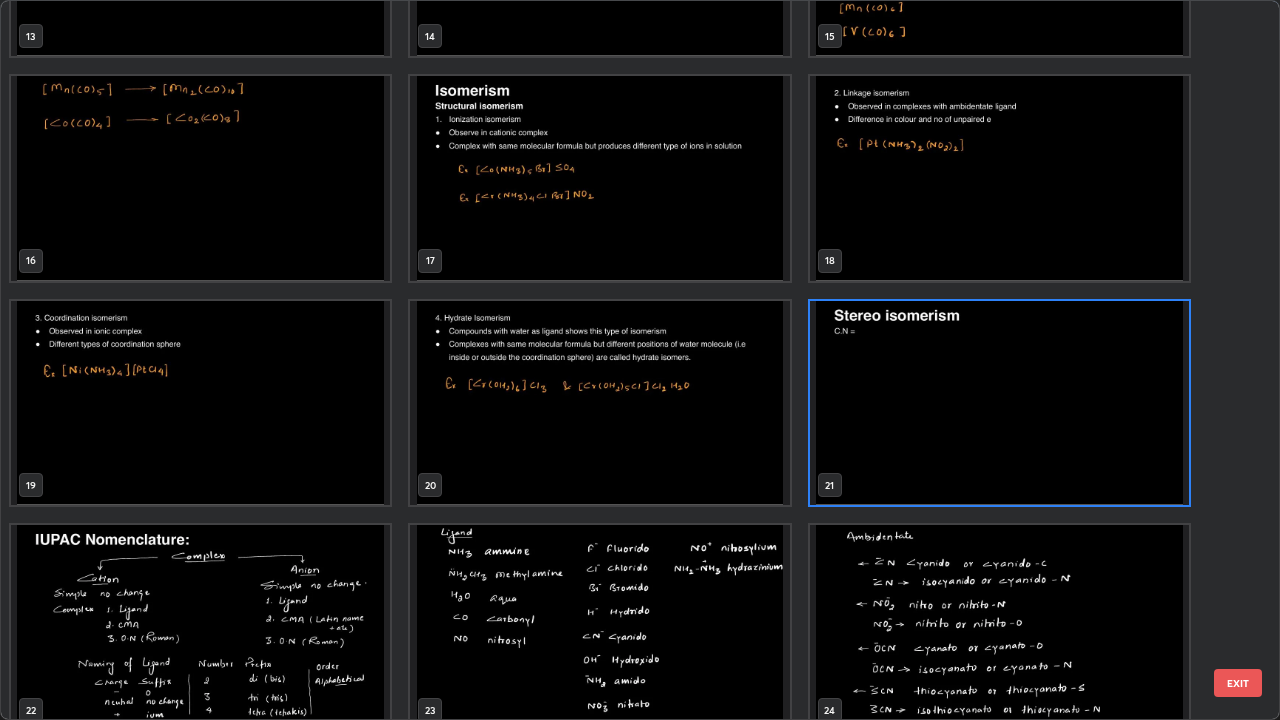 click at bounding box center [999, 403] 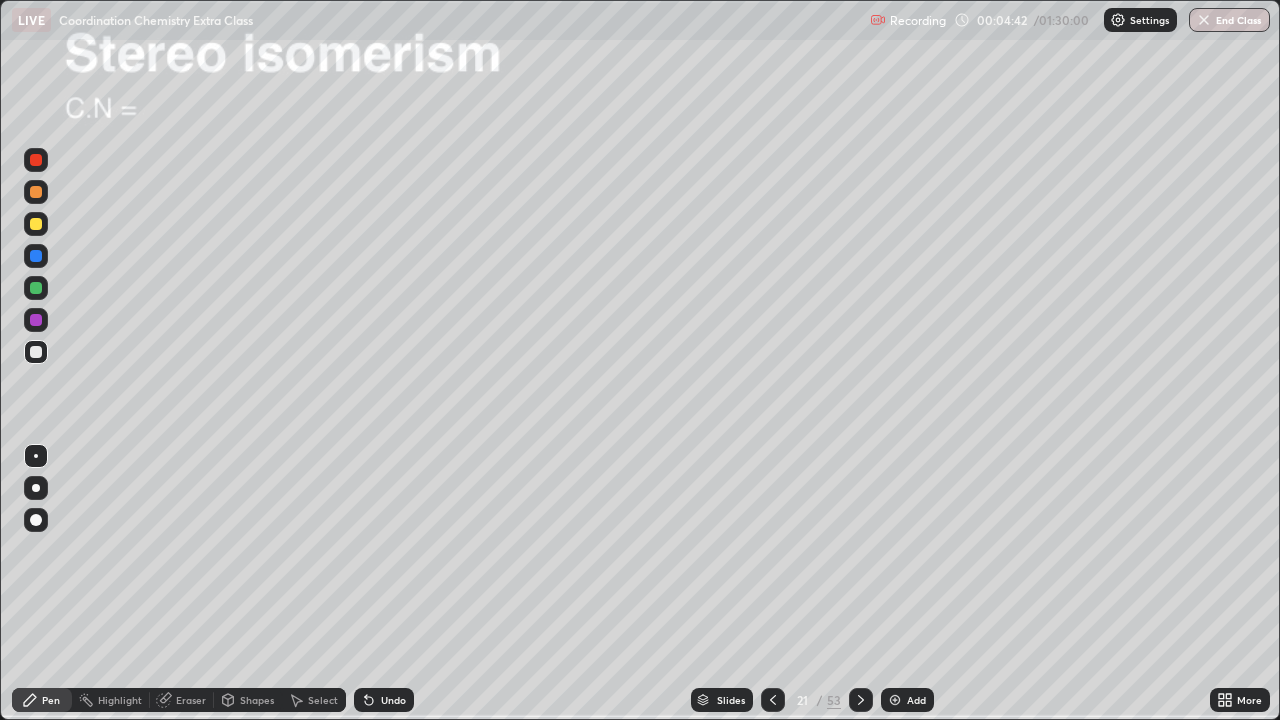 click on "Pen" at bounding box center (51, 700) 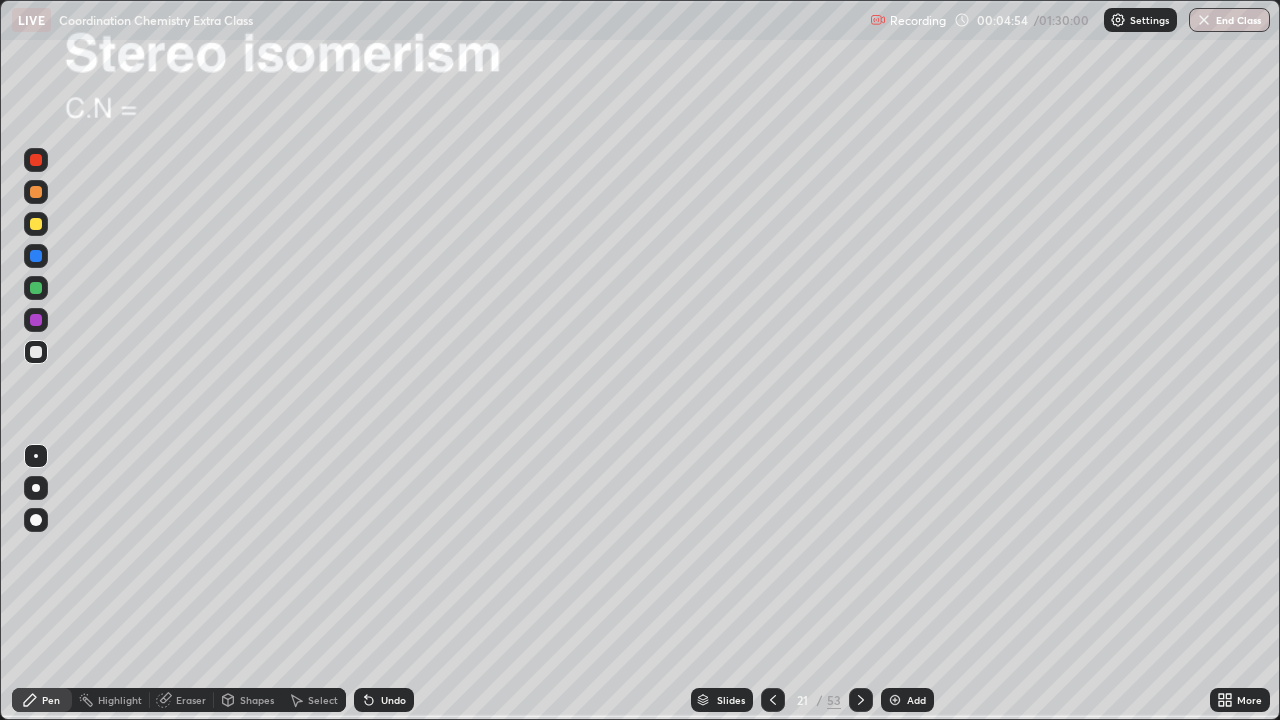 click on "Pen" at bounding box center (51, 700) 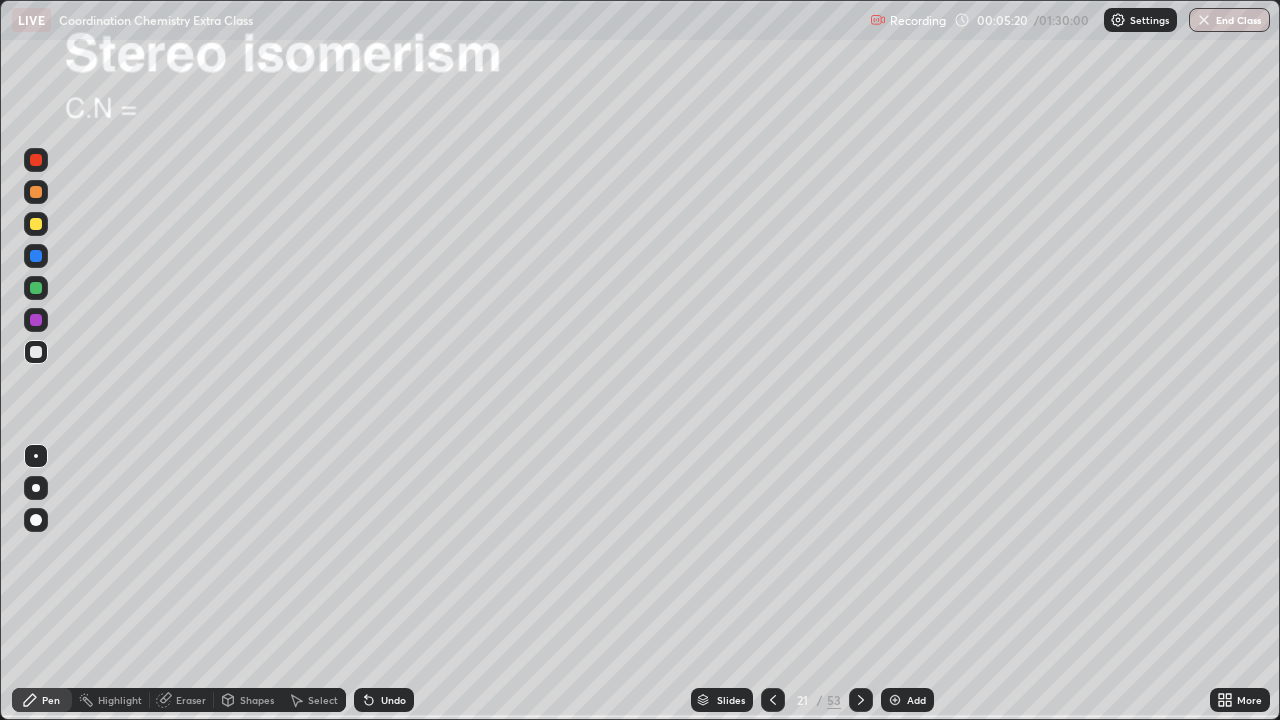 click 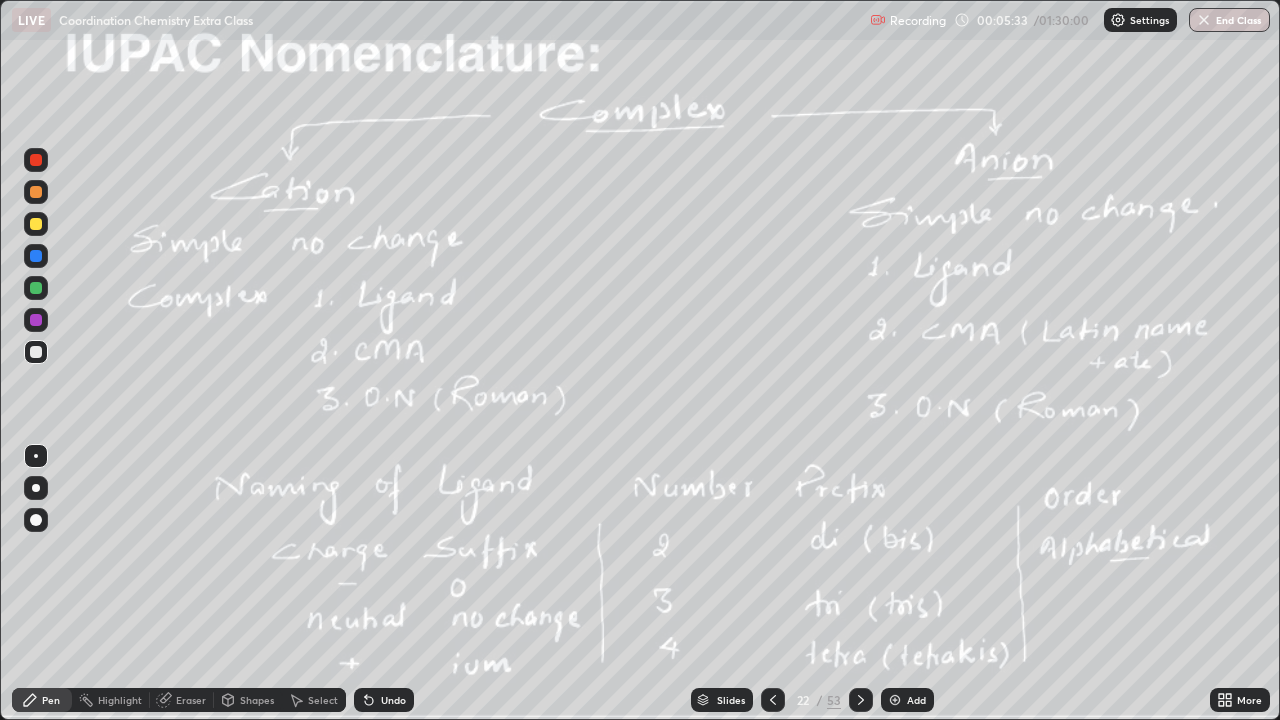 click at bounding box center [36, 224] 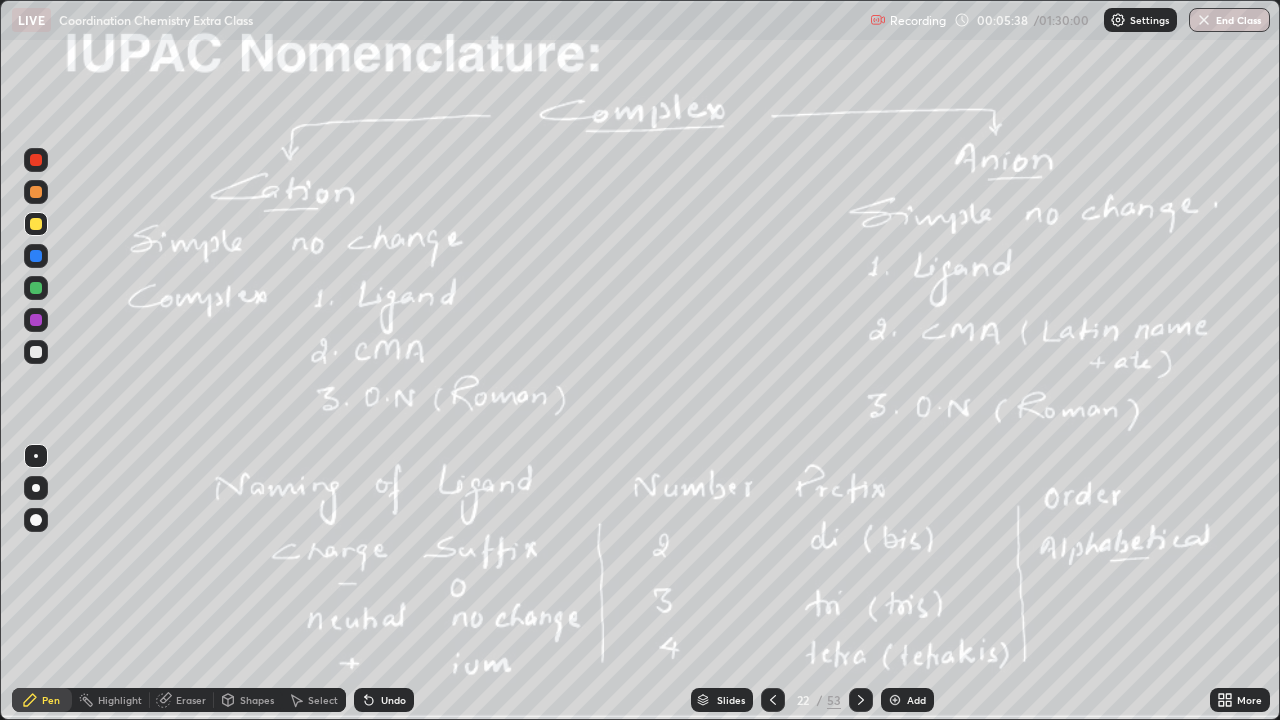 click on "Highlight" at bounding box center [120, 700] 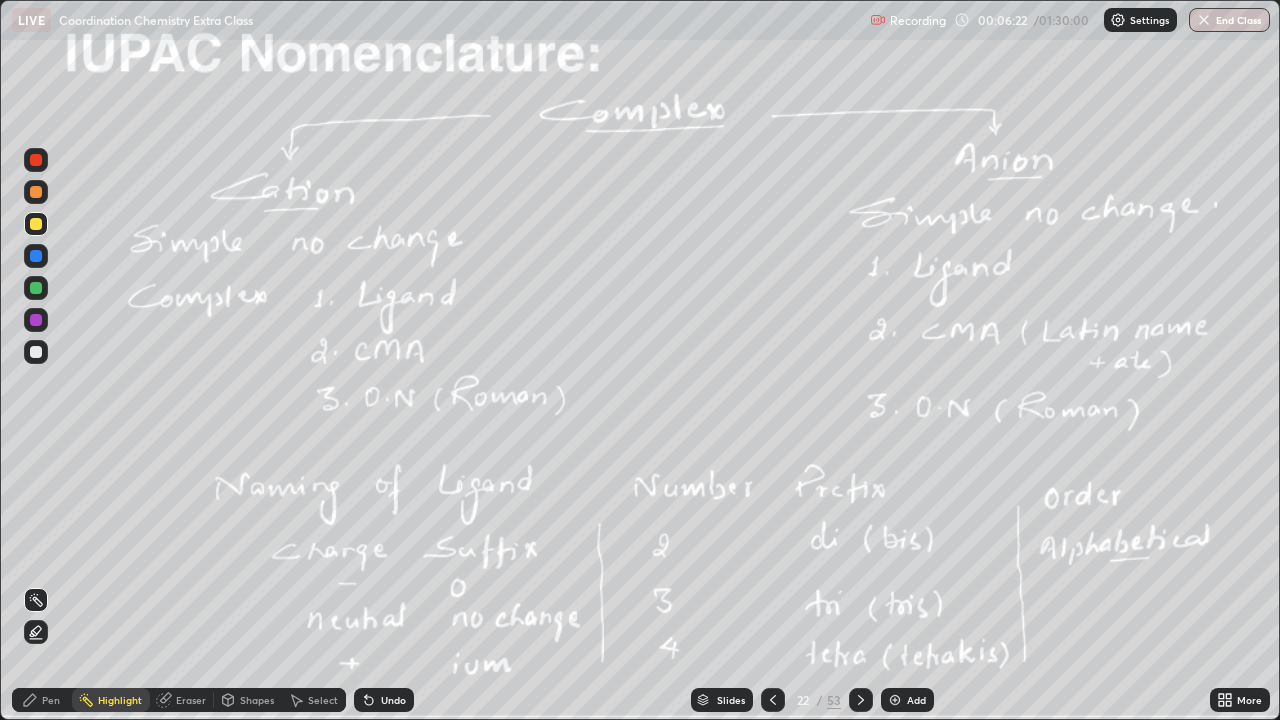 click 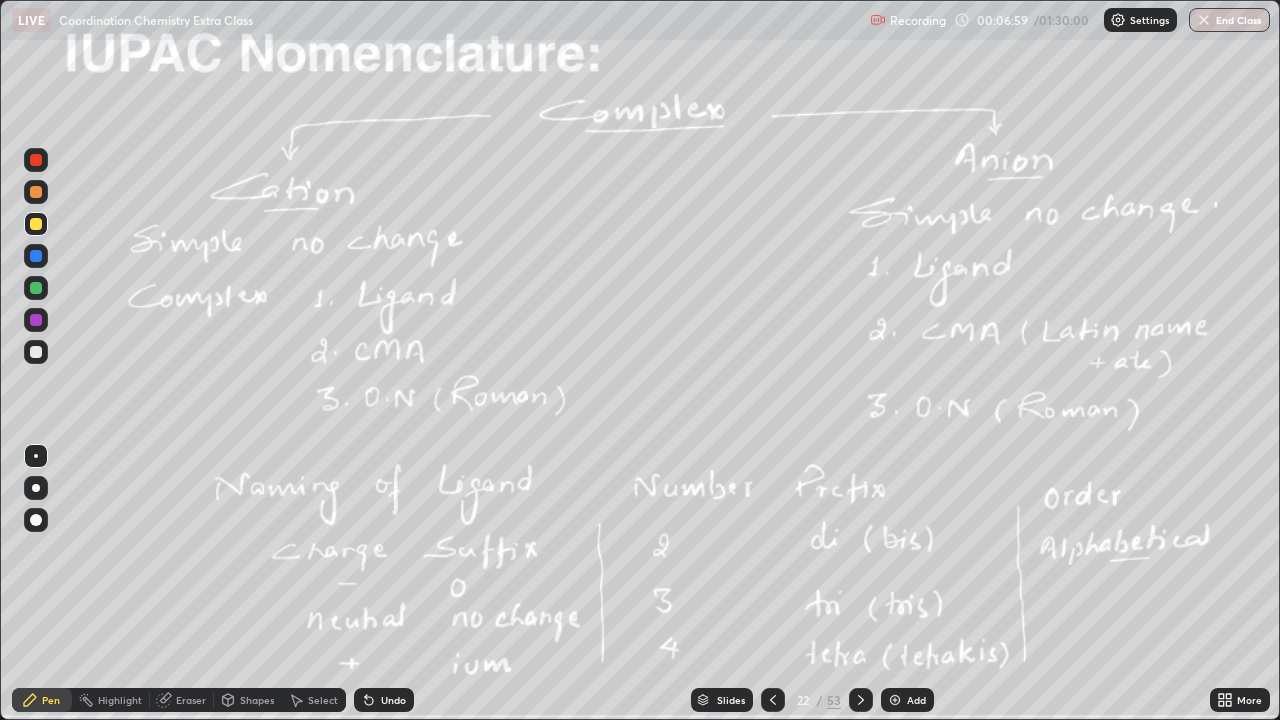 click at bounding box center [36, 160] 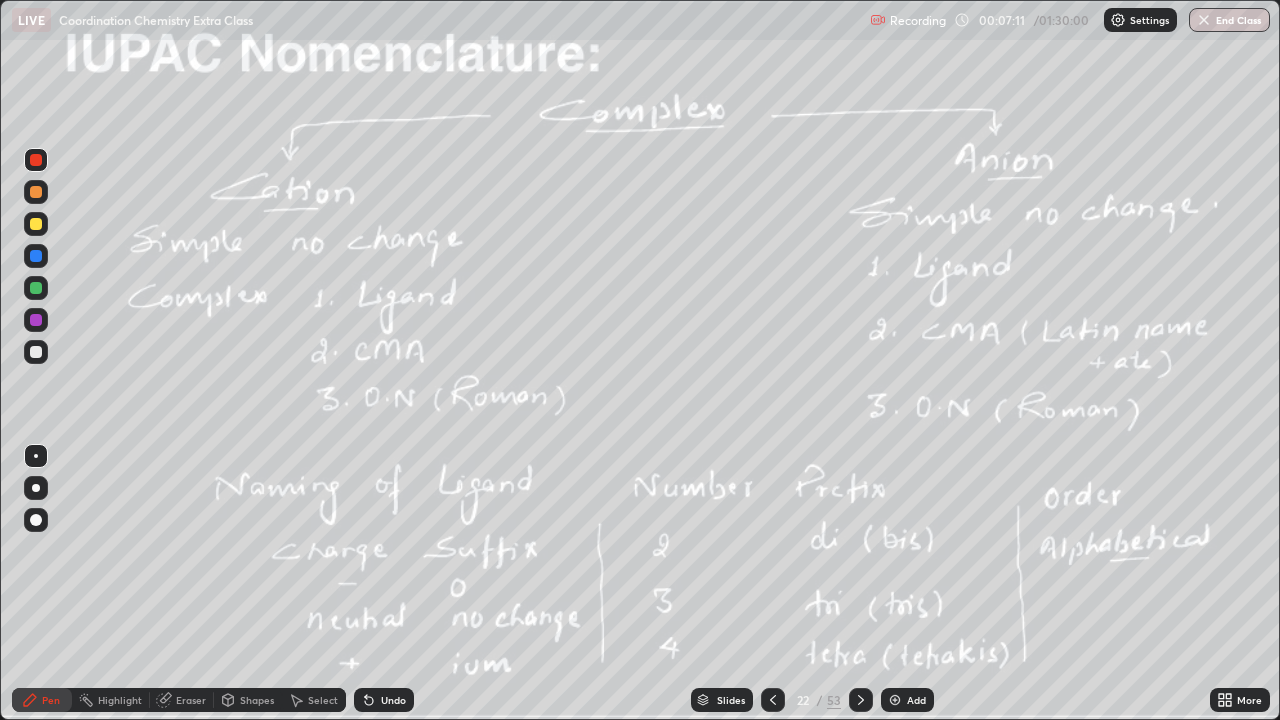 click at bounding box center (36, 352) 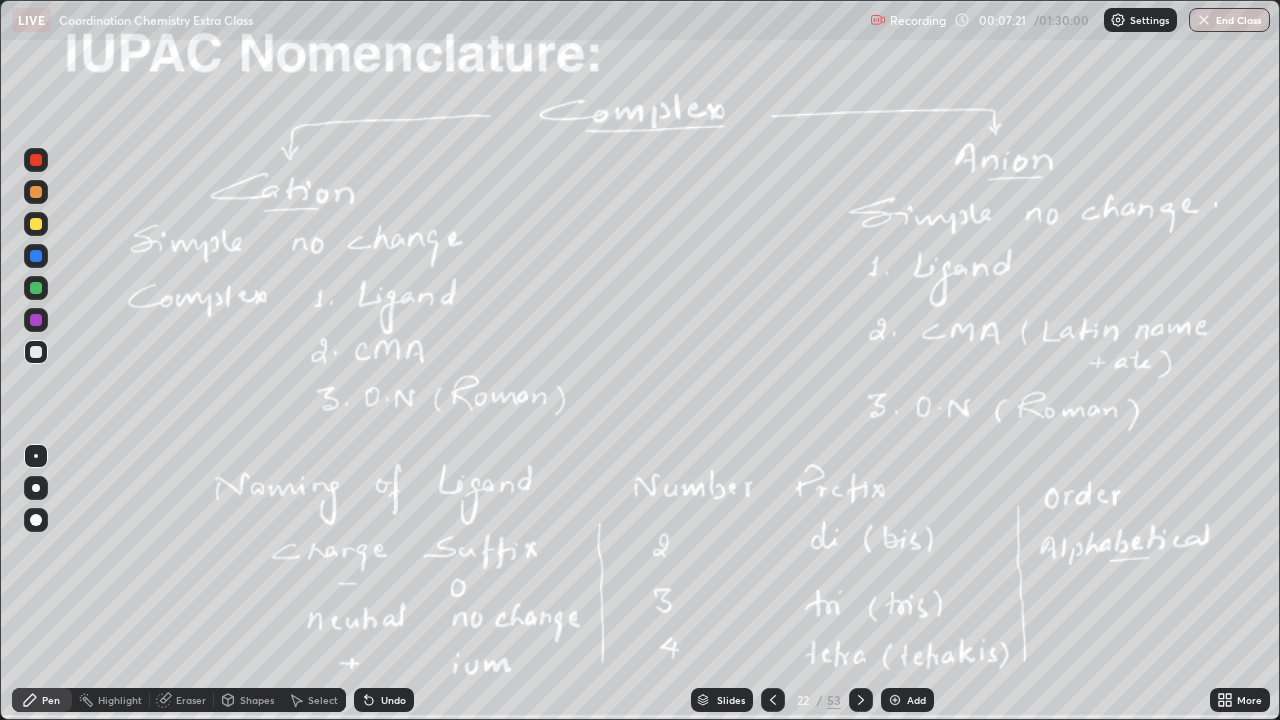 click at bounding box center [36, 160] 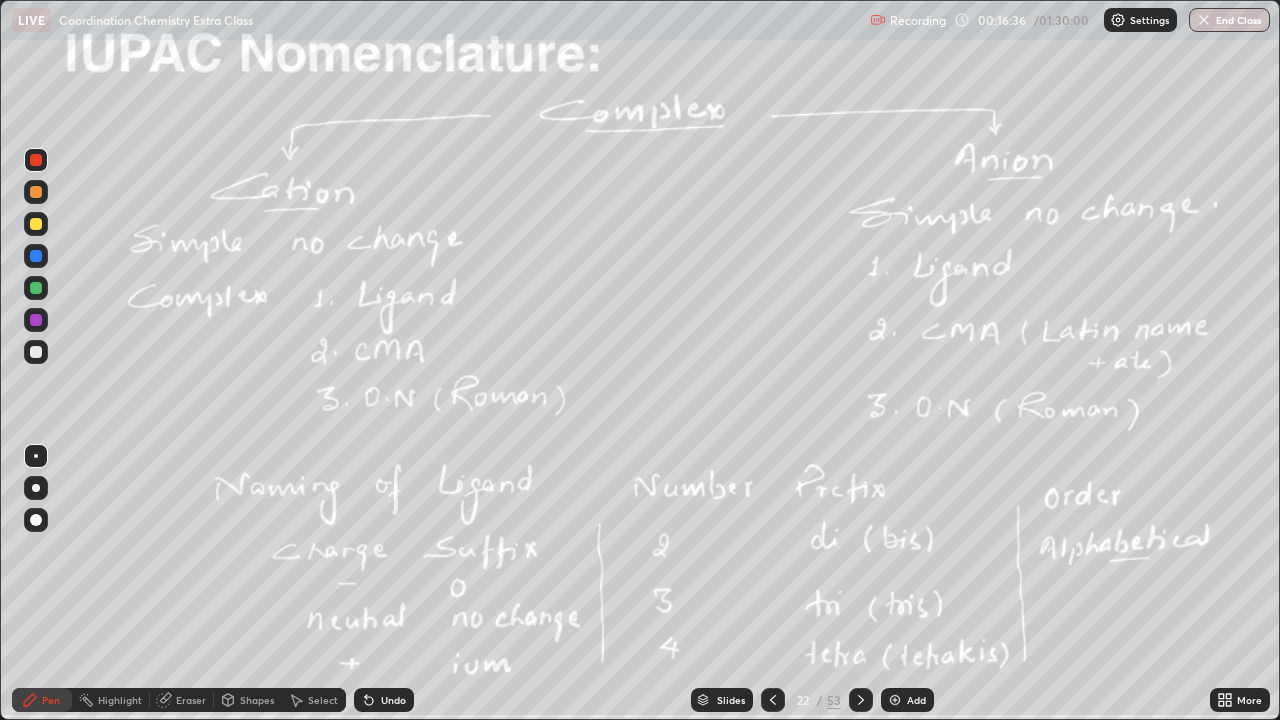 click 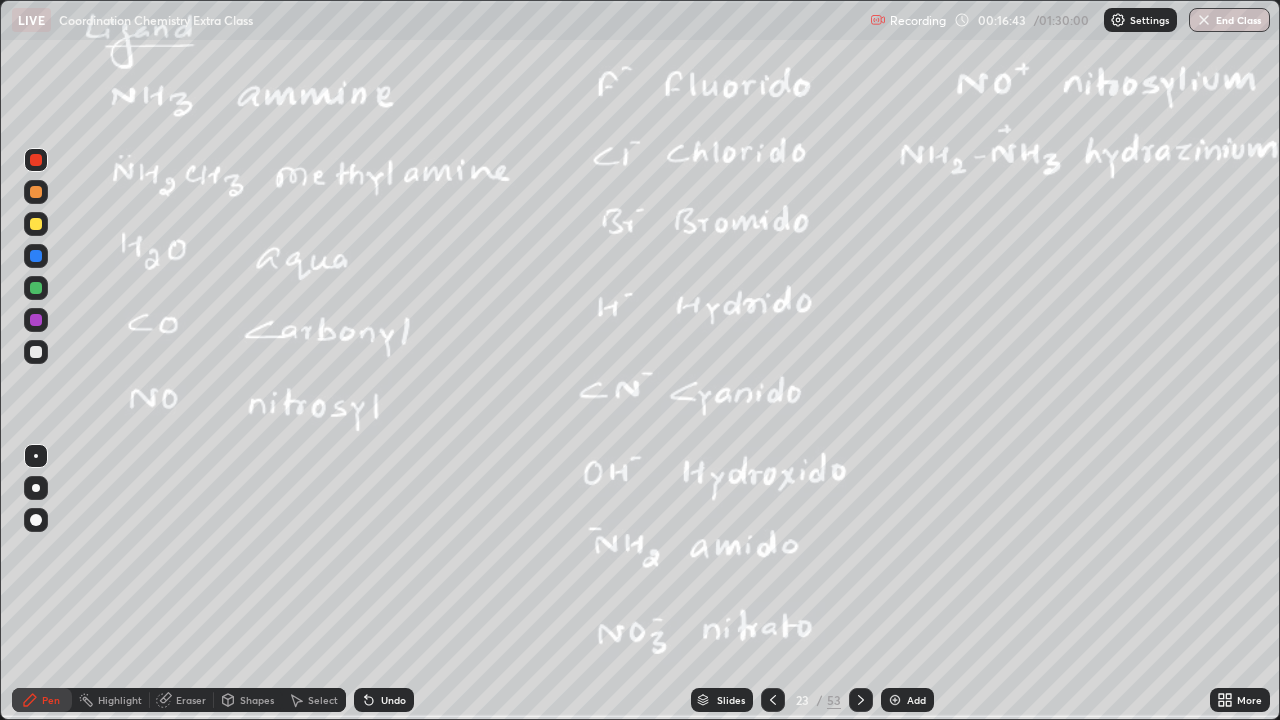 click at bounding box center [36, 160] 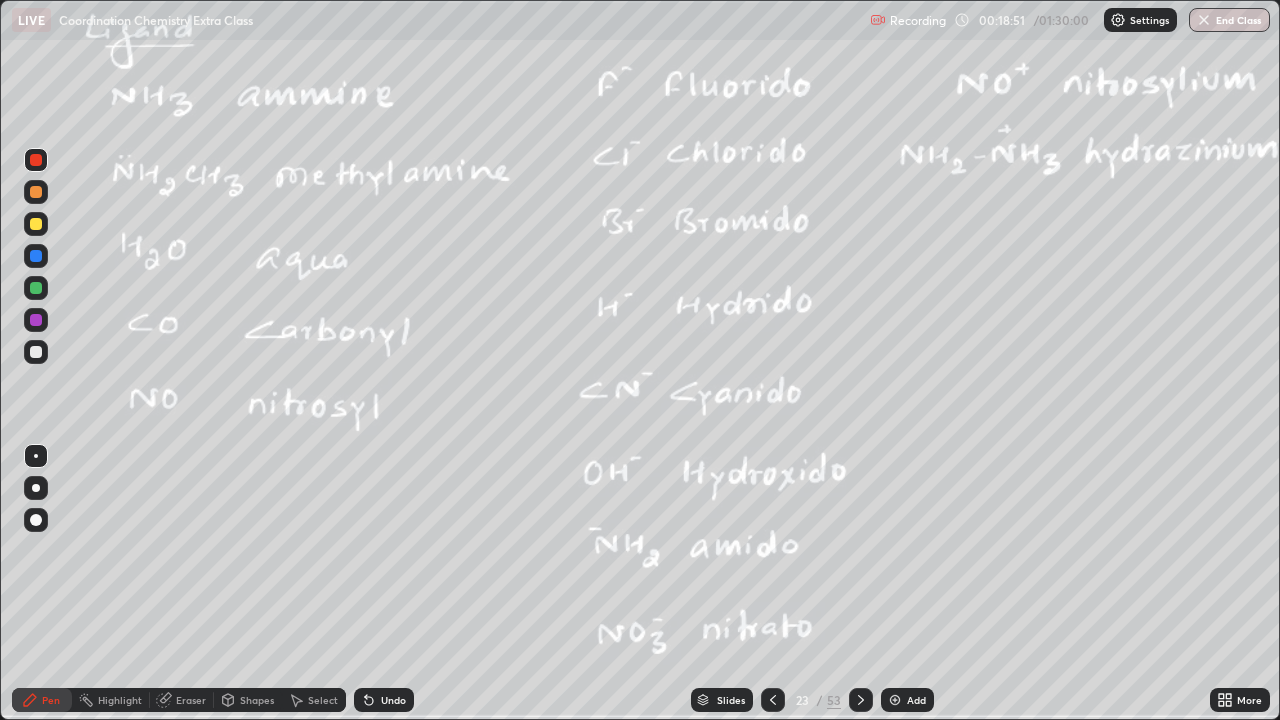 click 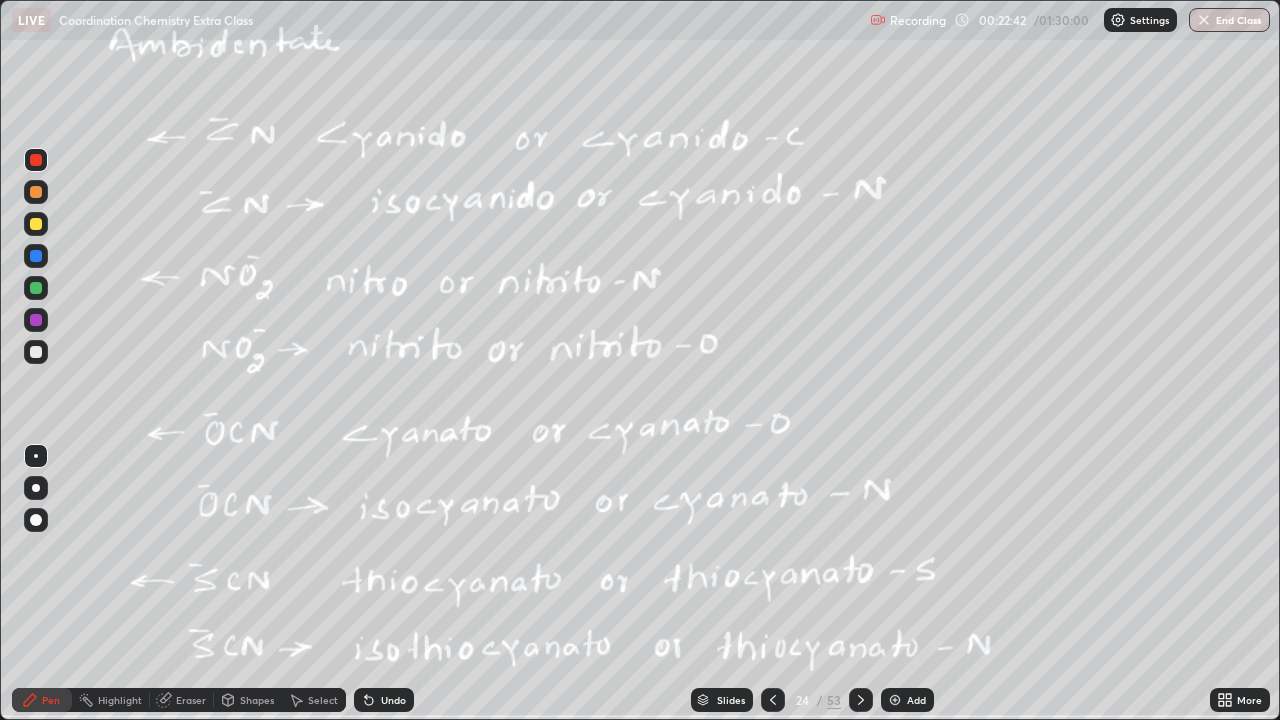 click 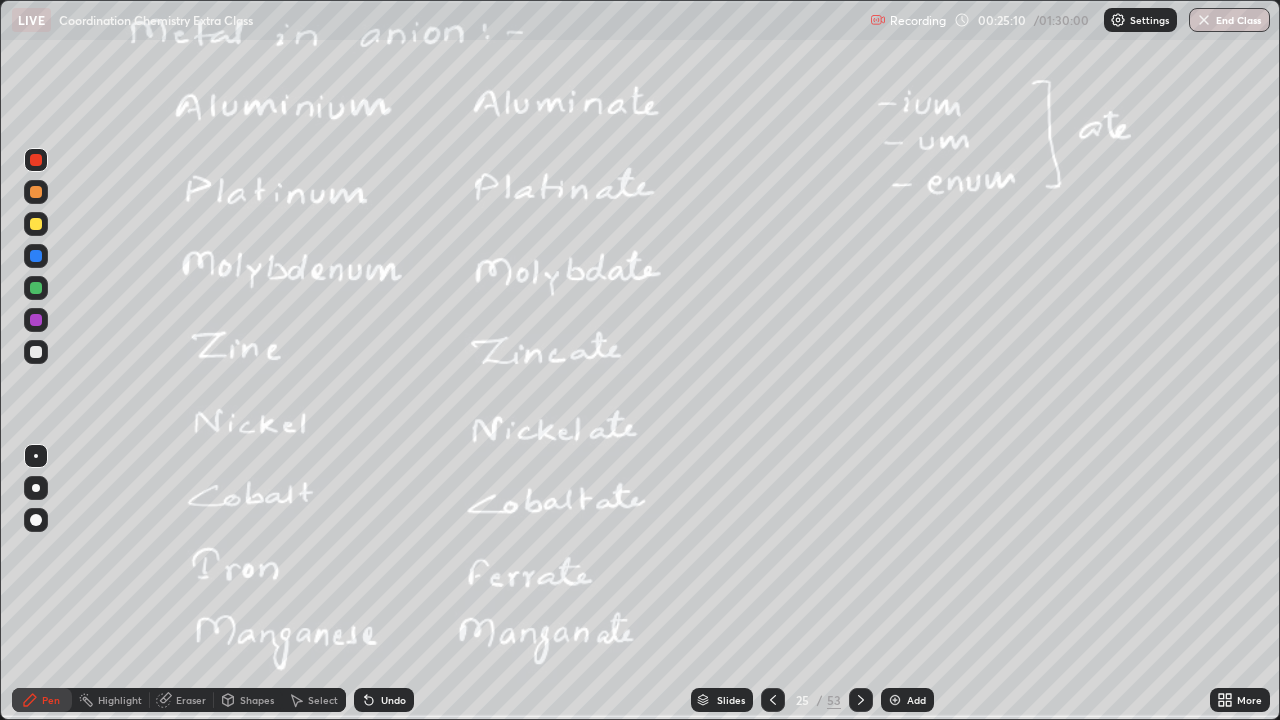 click on "Pen" at bounding box center [42, 700] 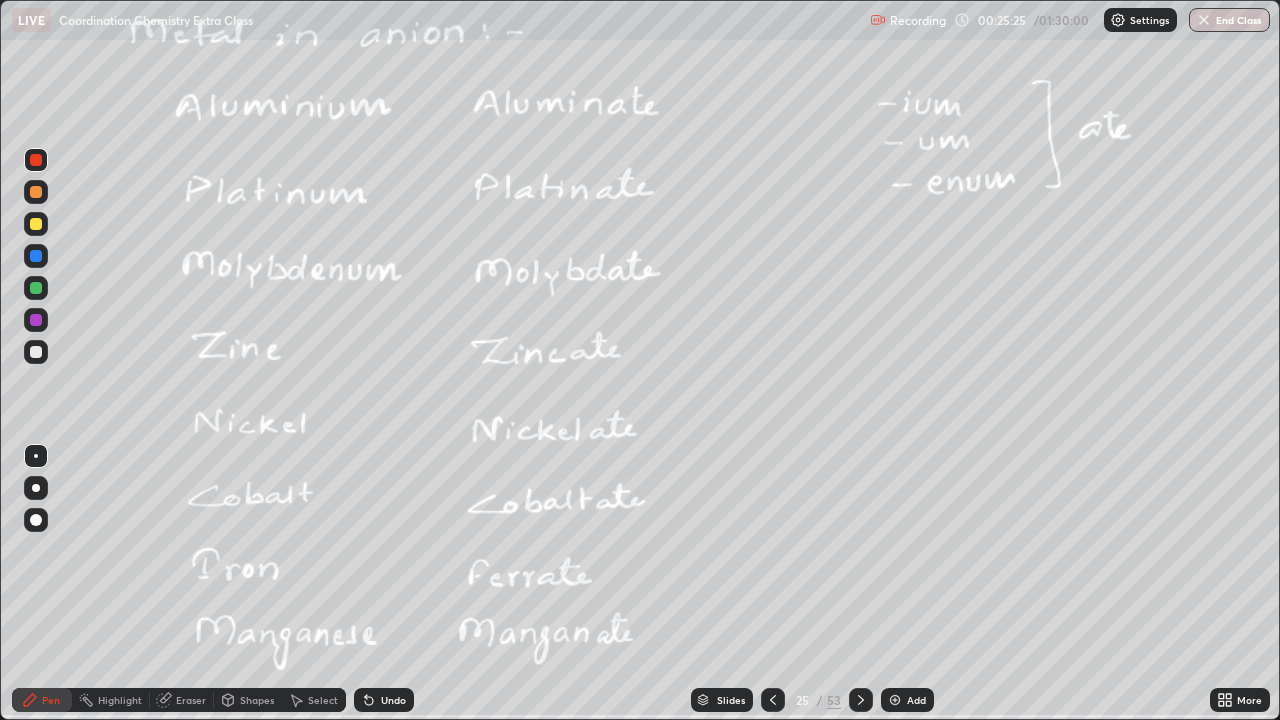 click 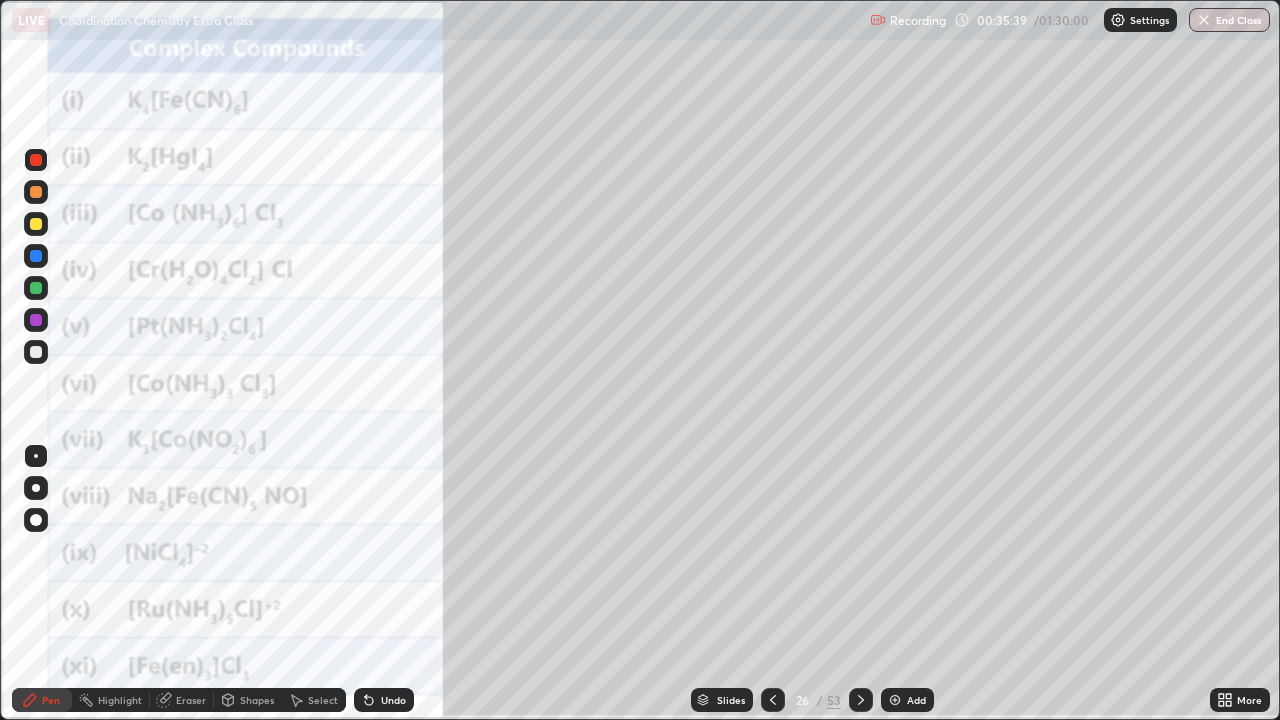 click 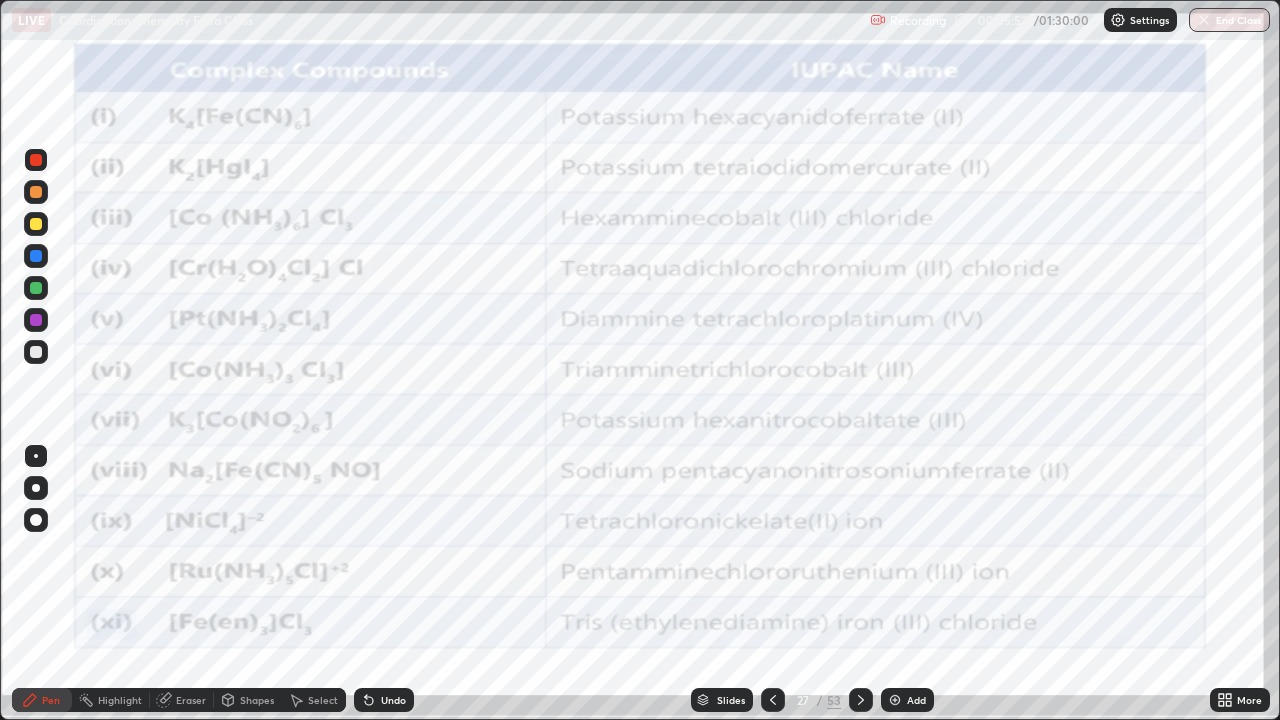 click 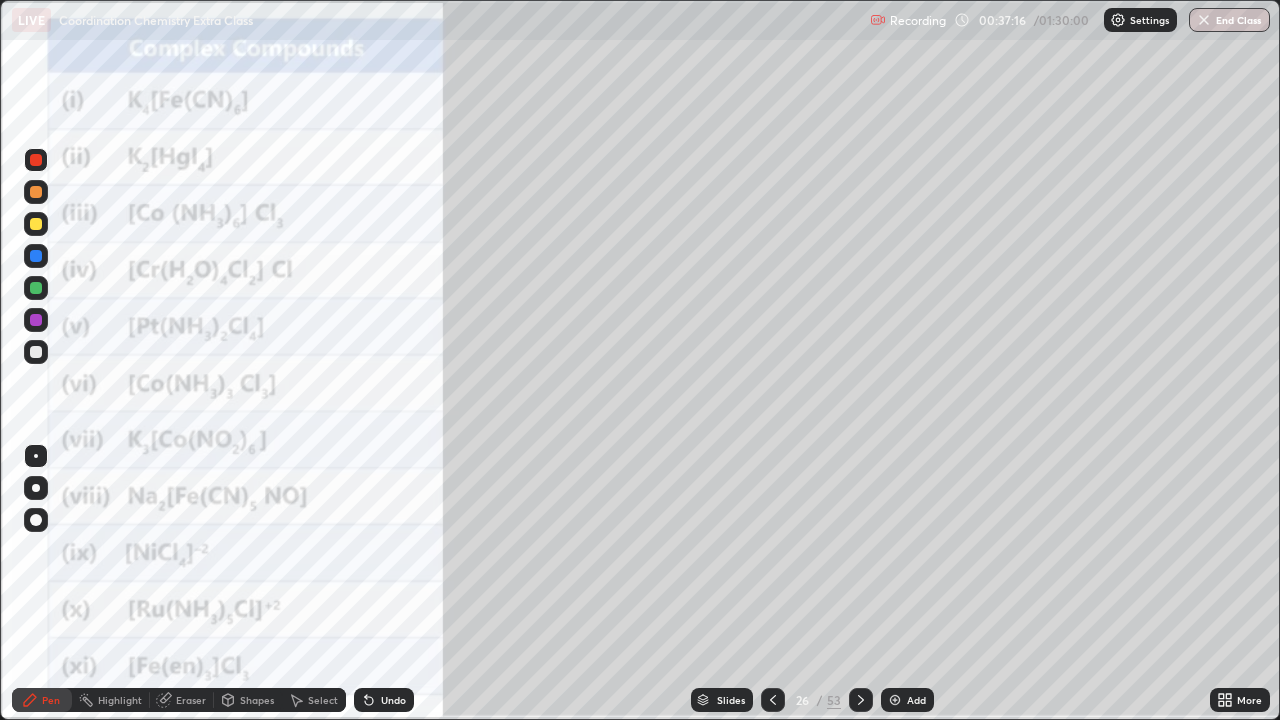 click 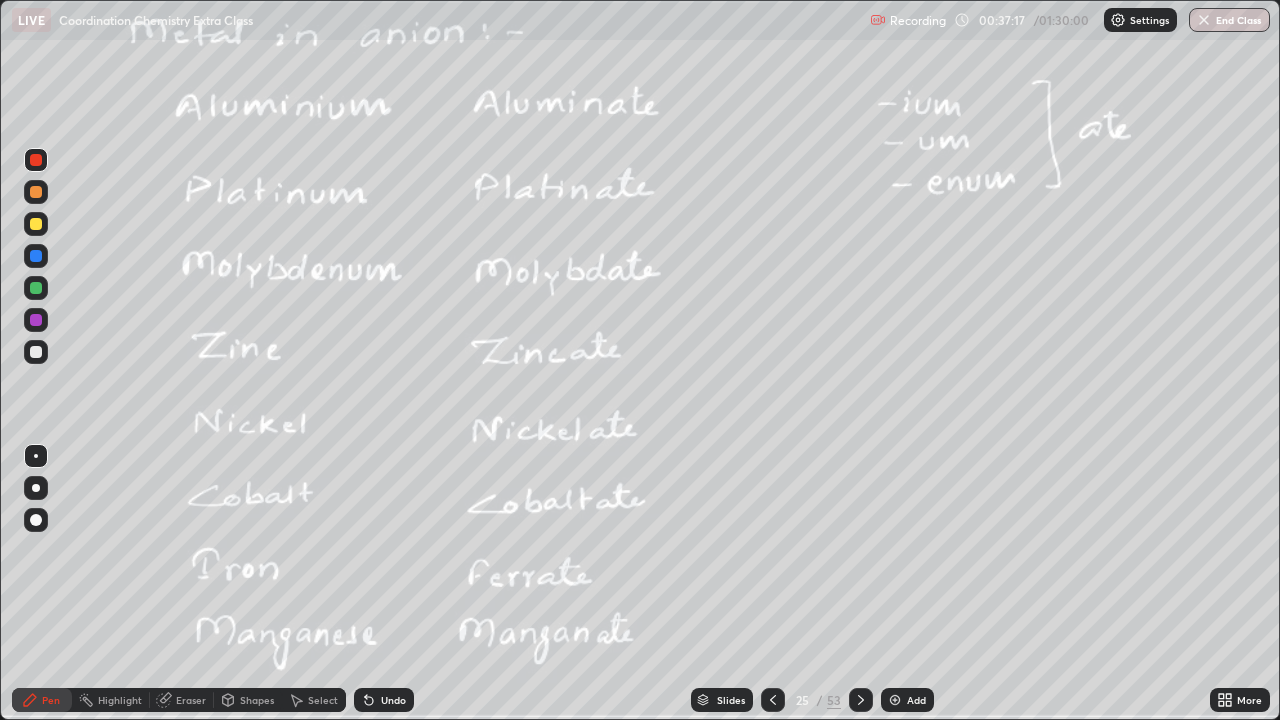 click at bounding box center [861, 700] 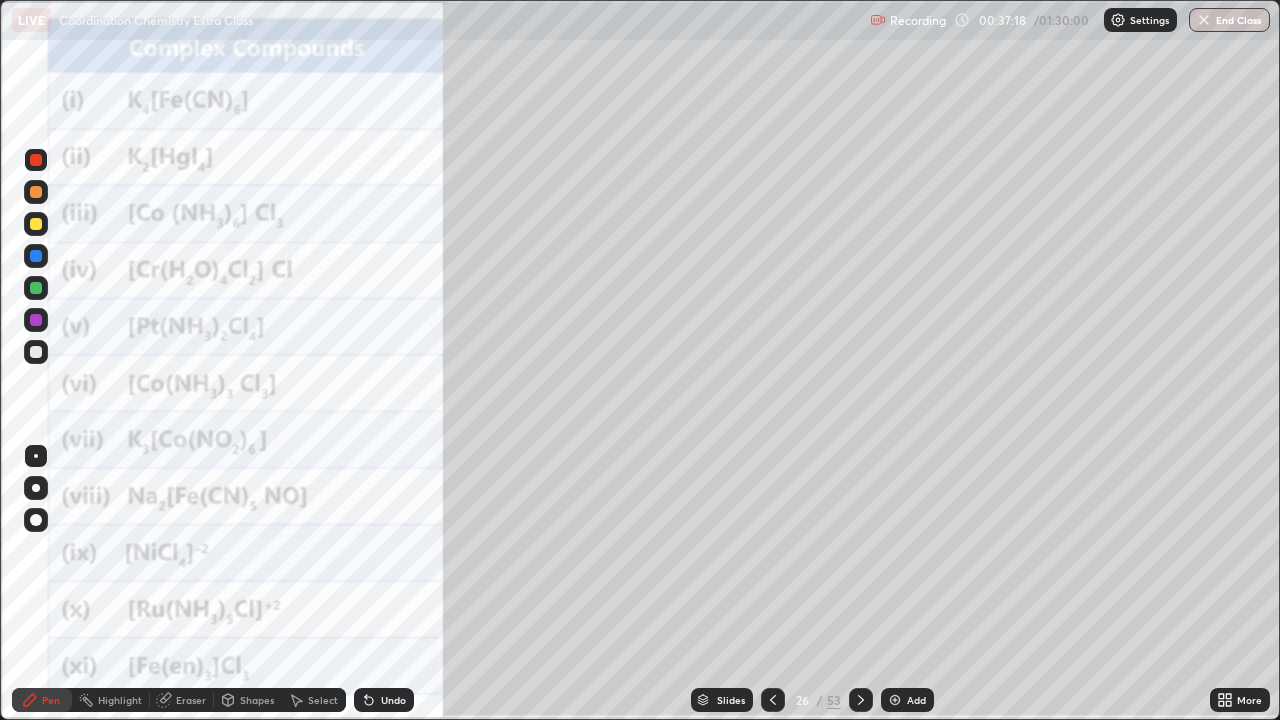 click 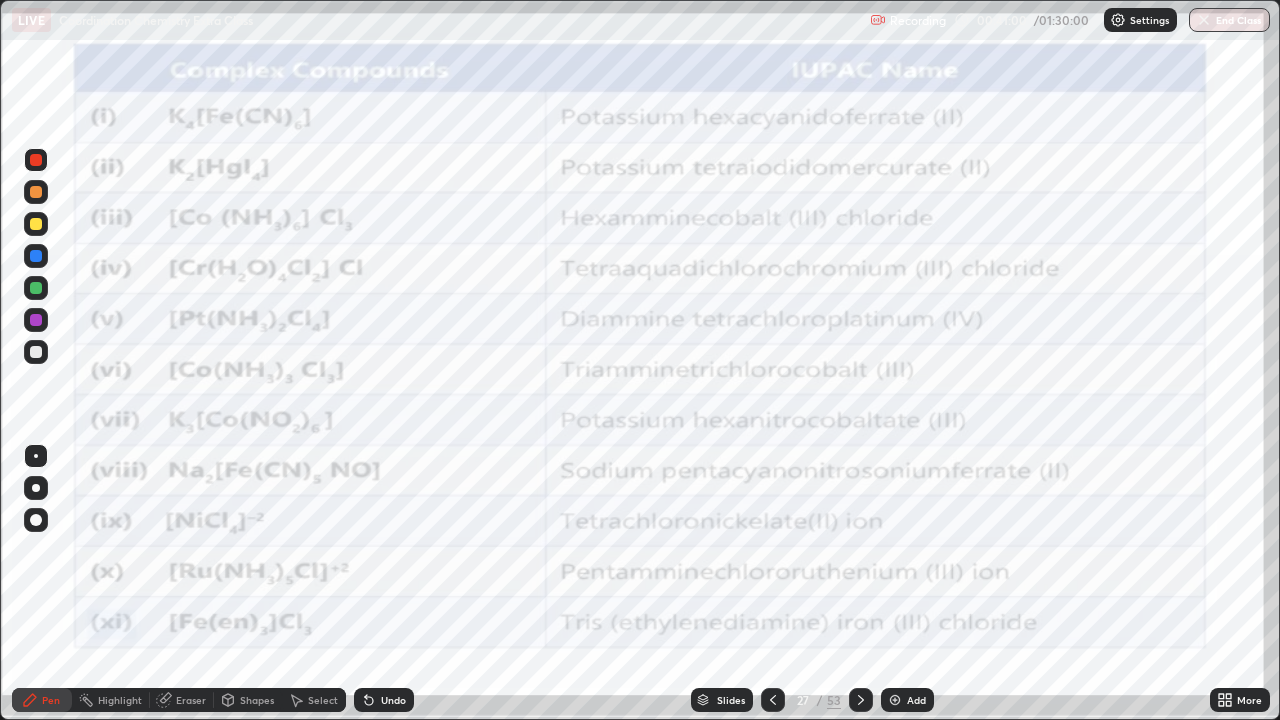 click 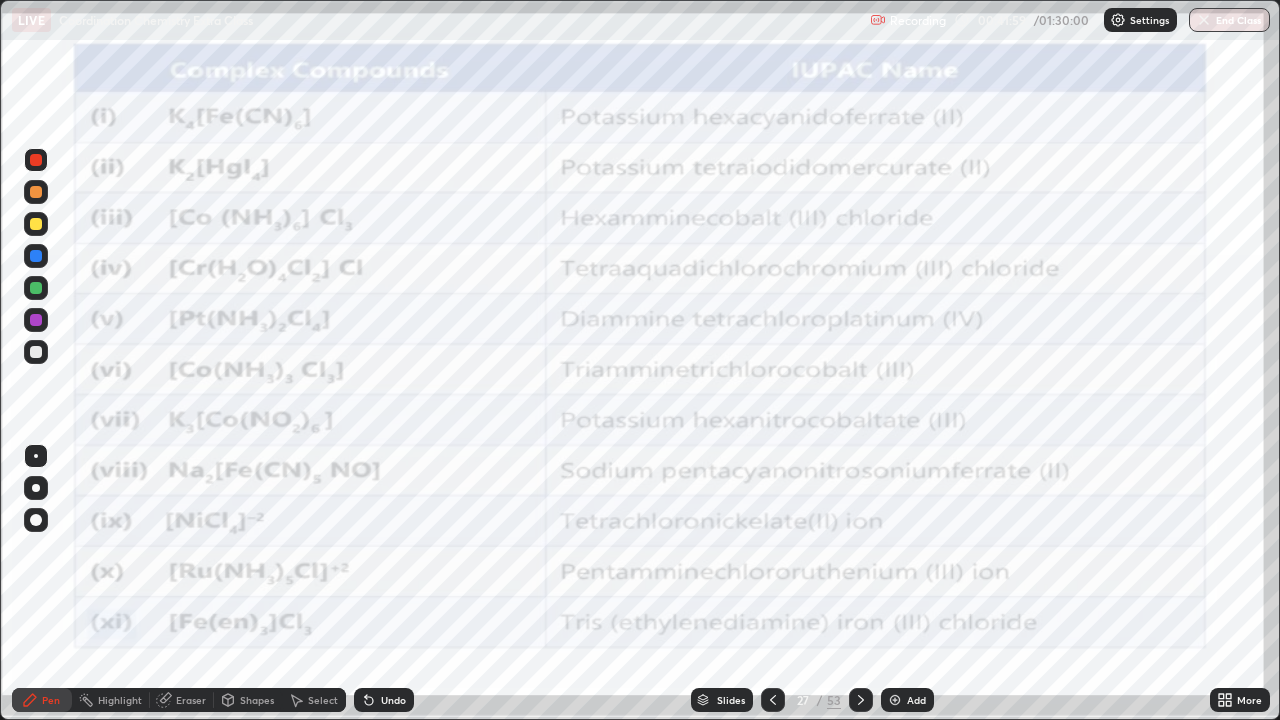 click 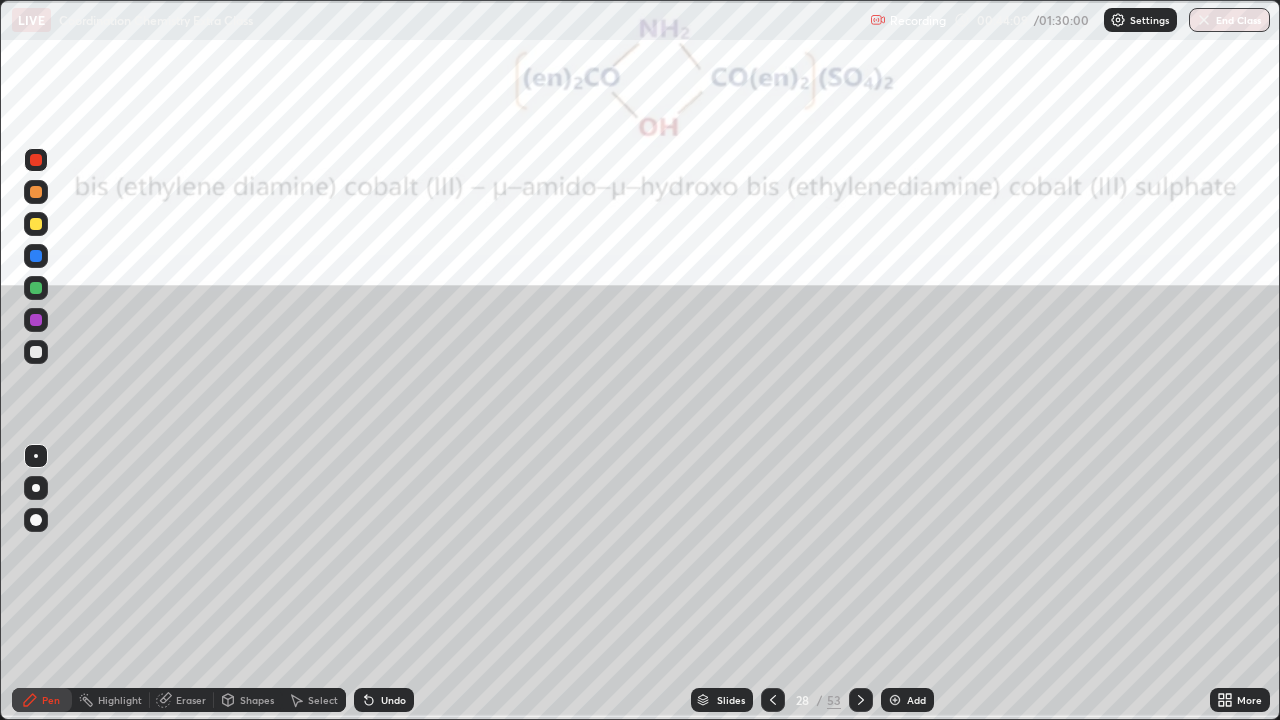 click 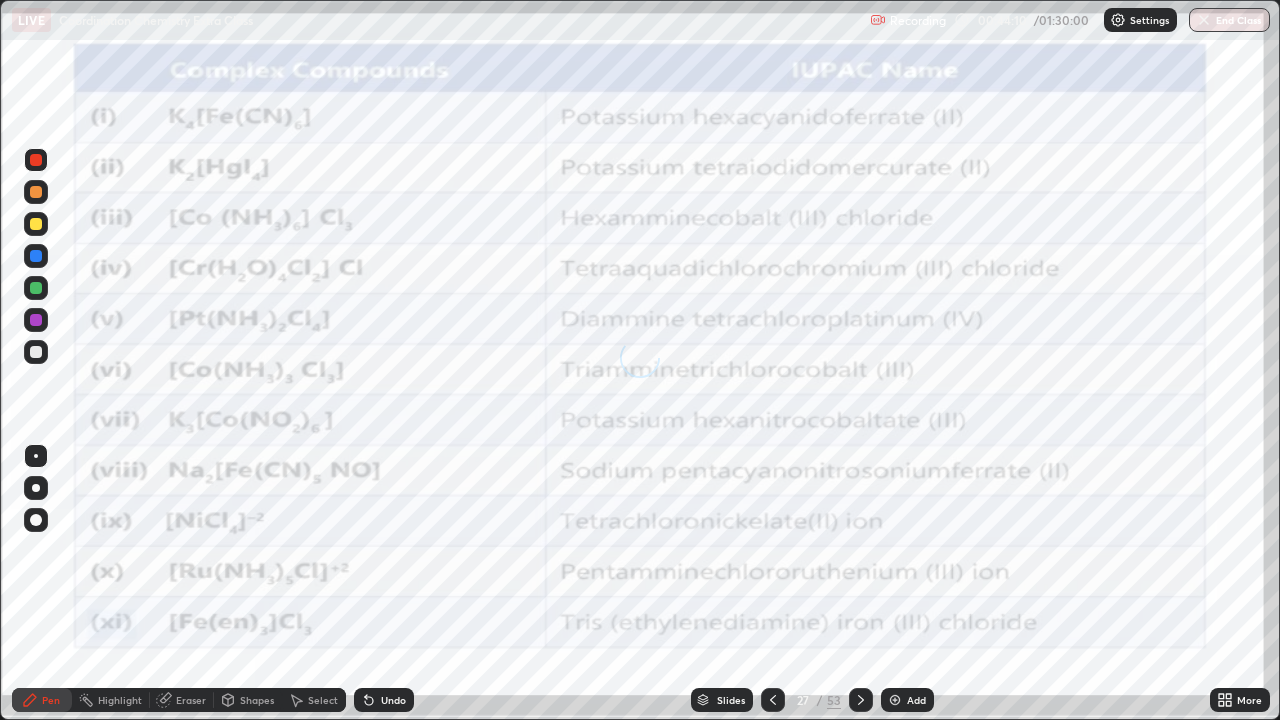 click 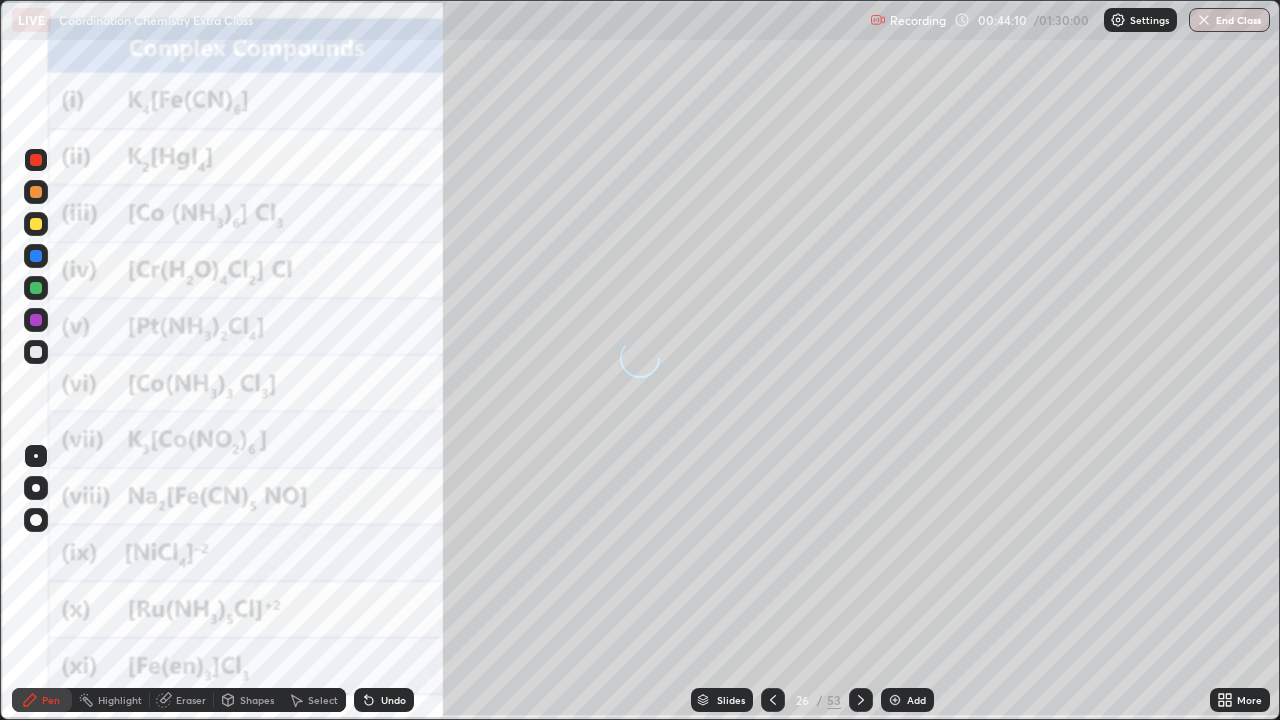 click 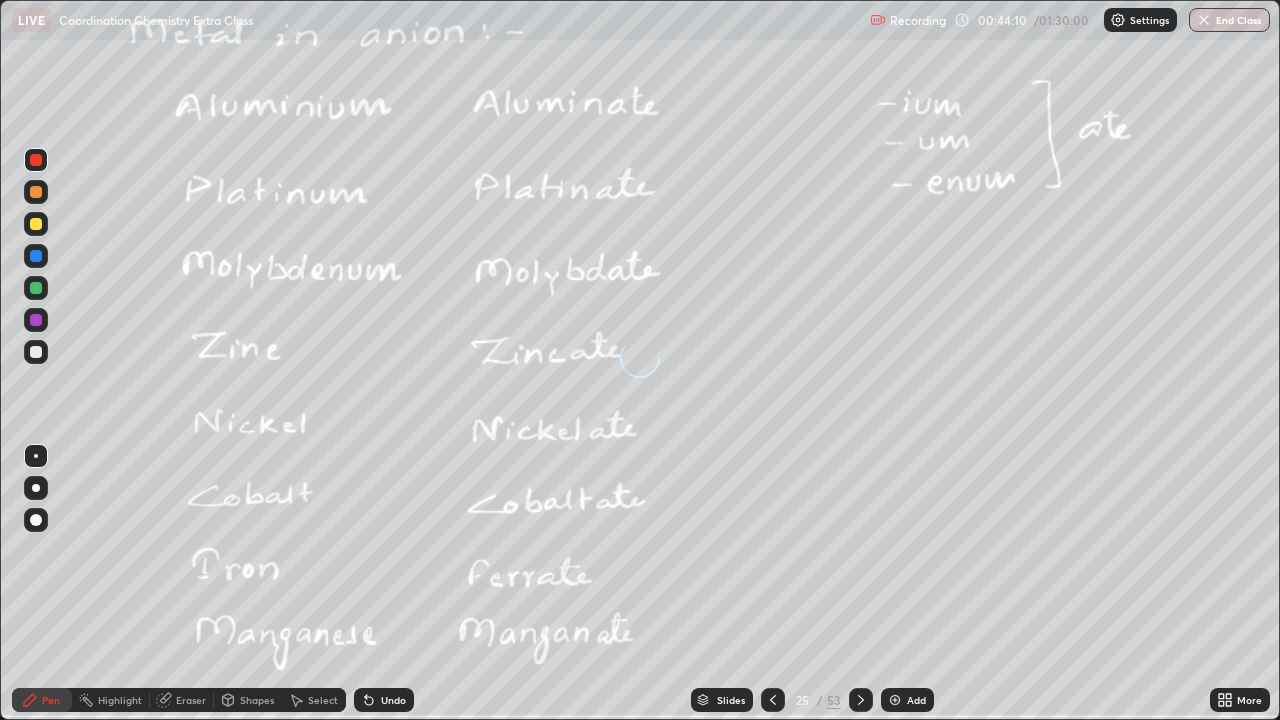 click 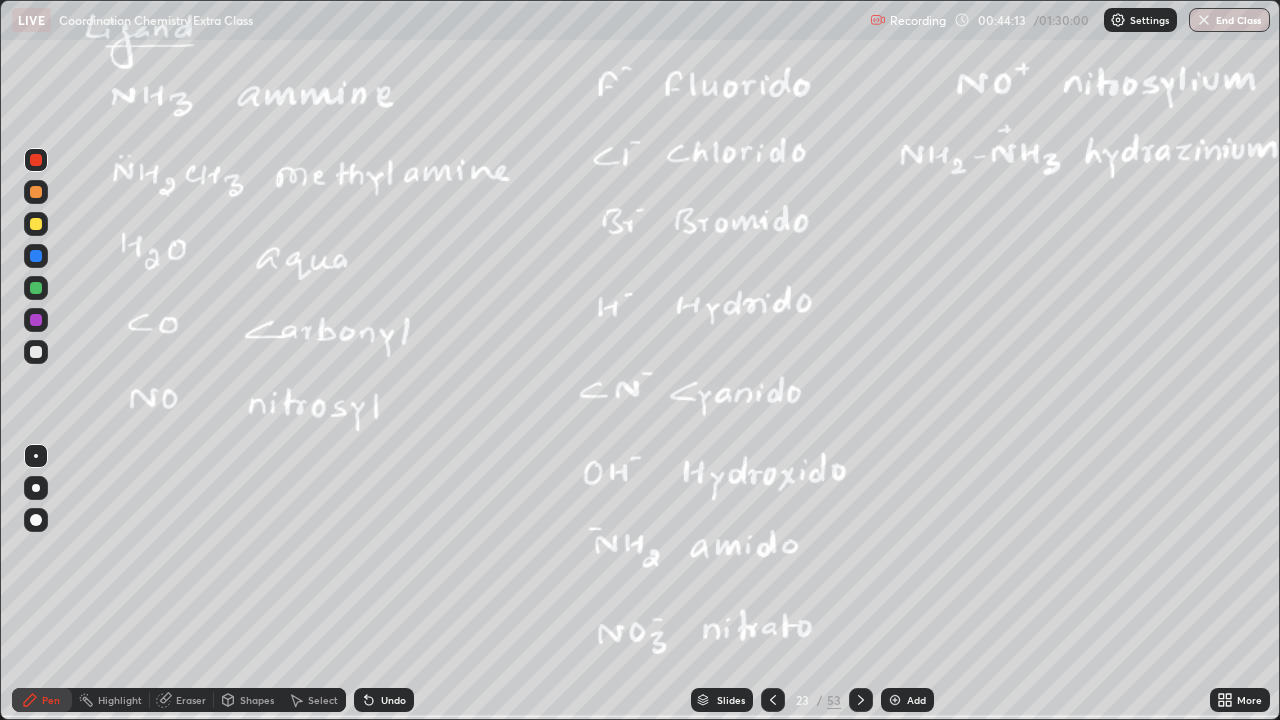click 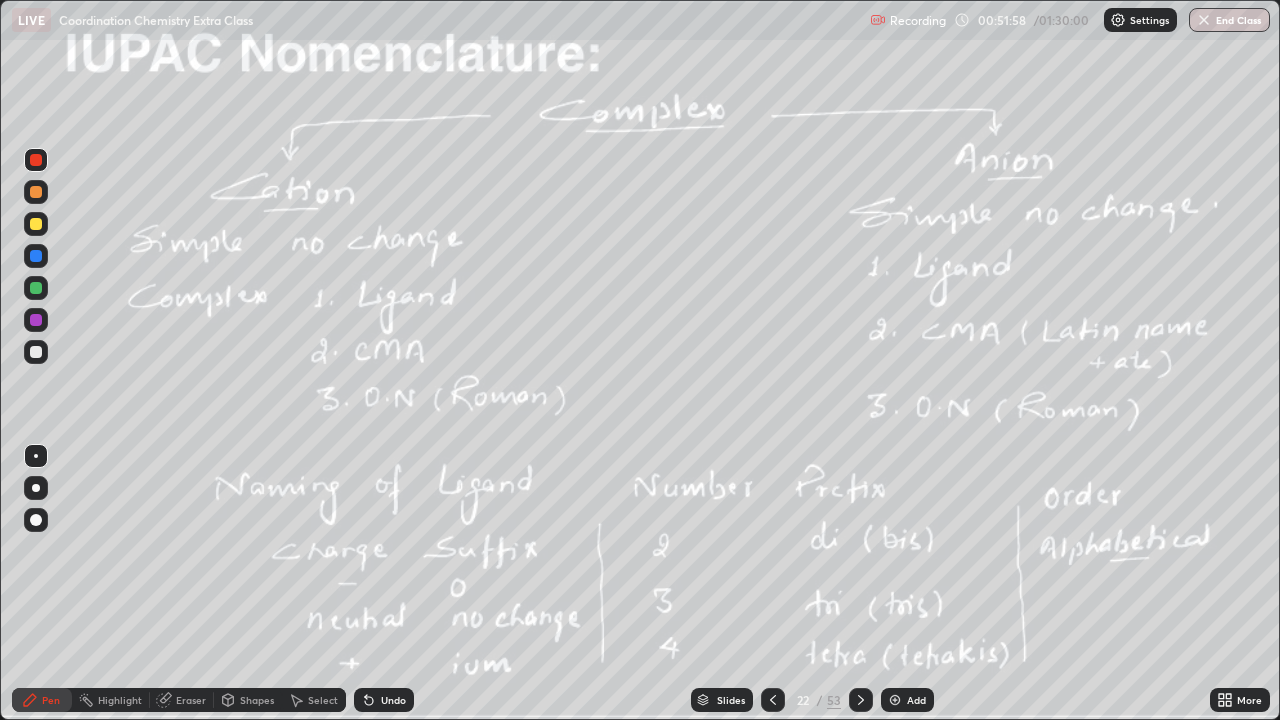 click on "Pen" at bounding box center [51, 700] 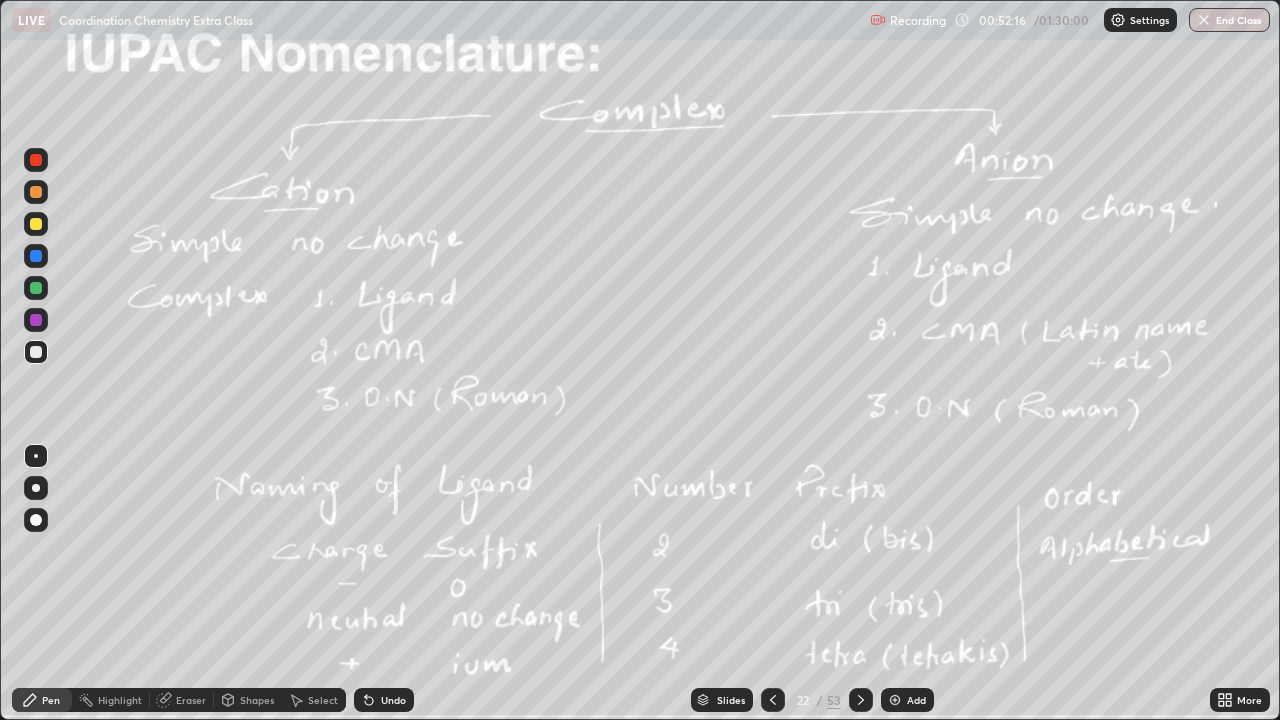 click at bounding box center [861, 700] 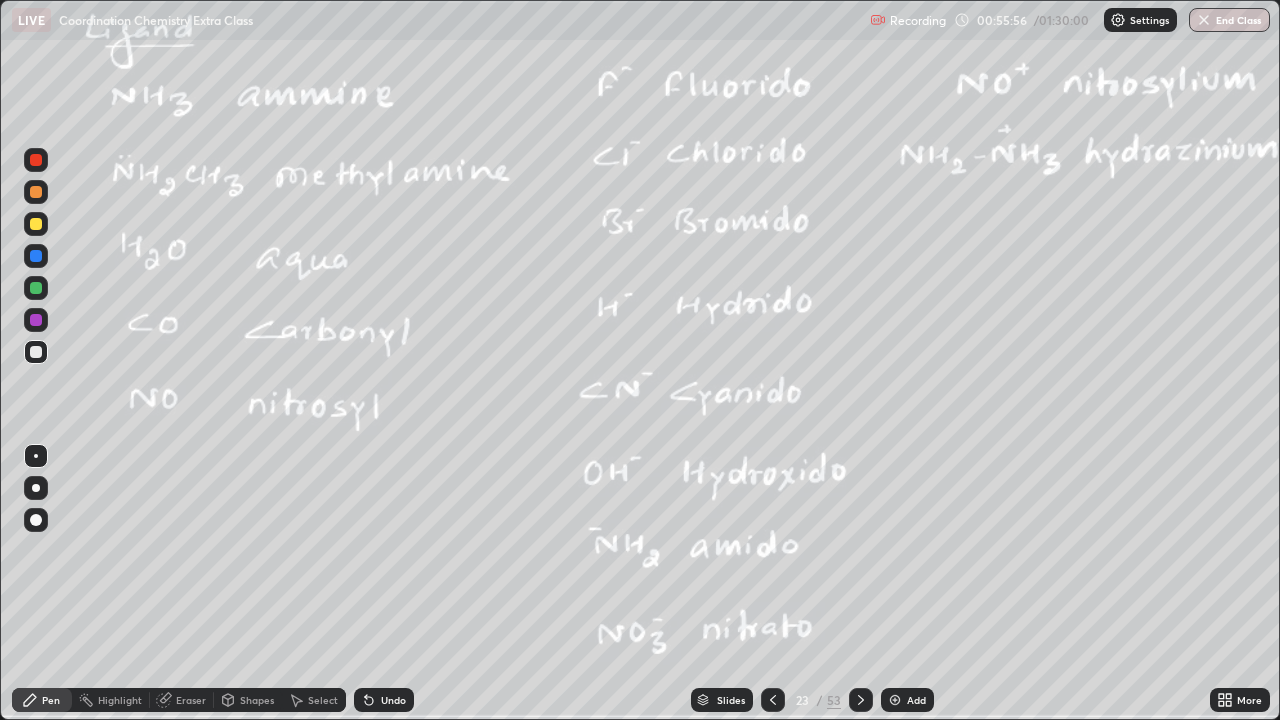 click 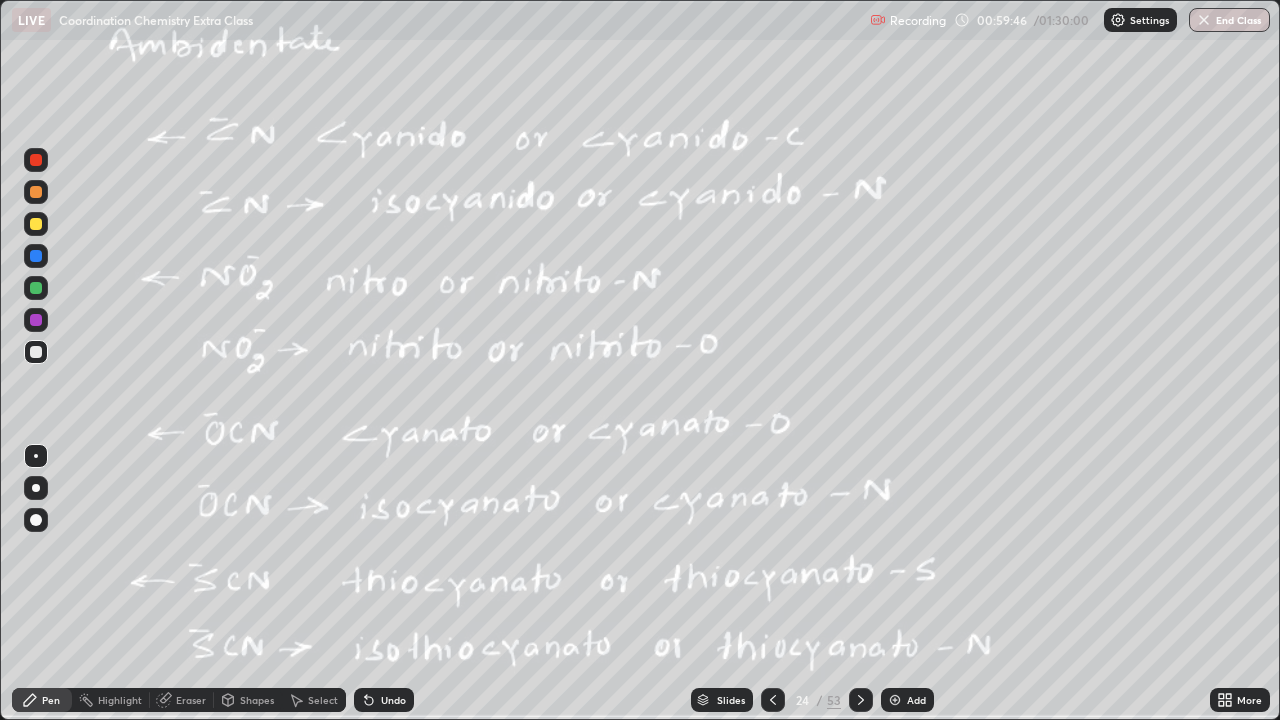 click at bounding box center (861, 700) 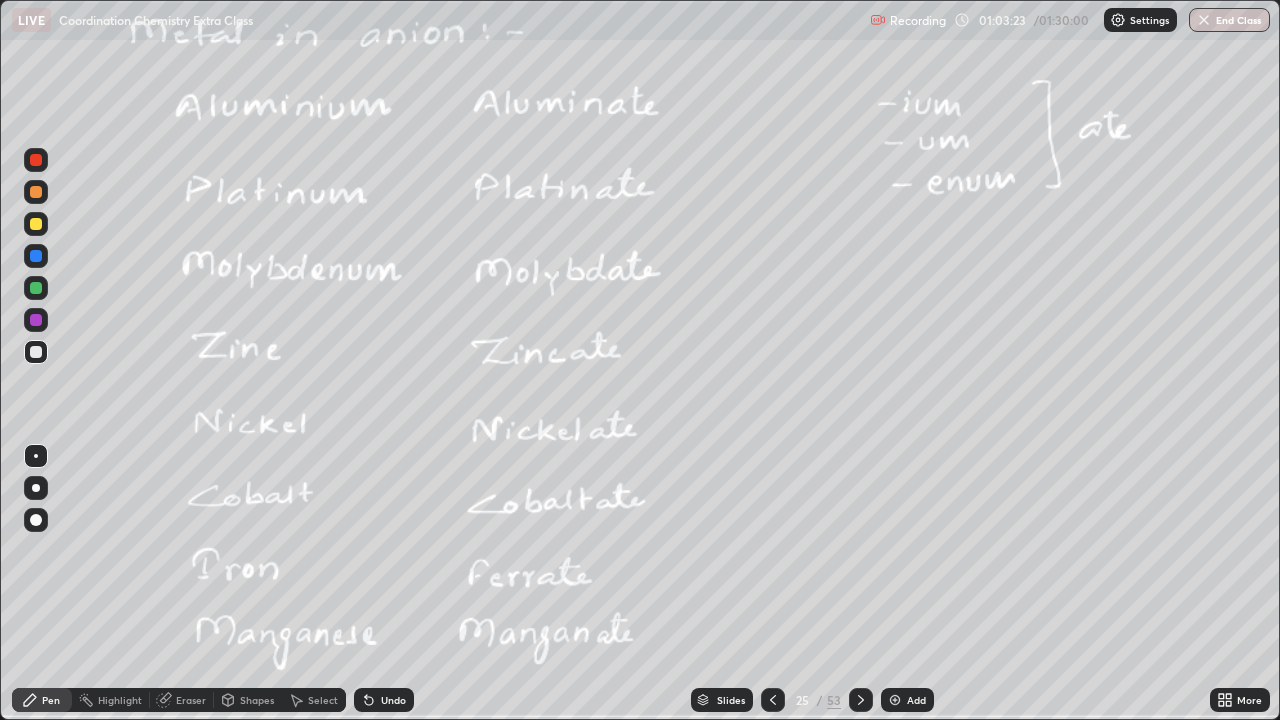 click 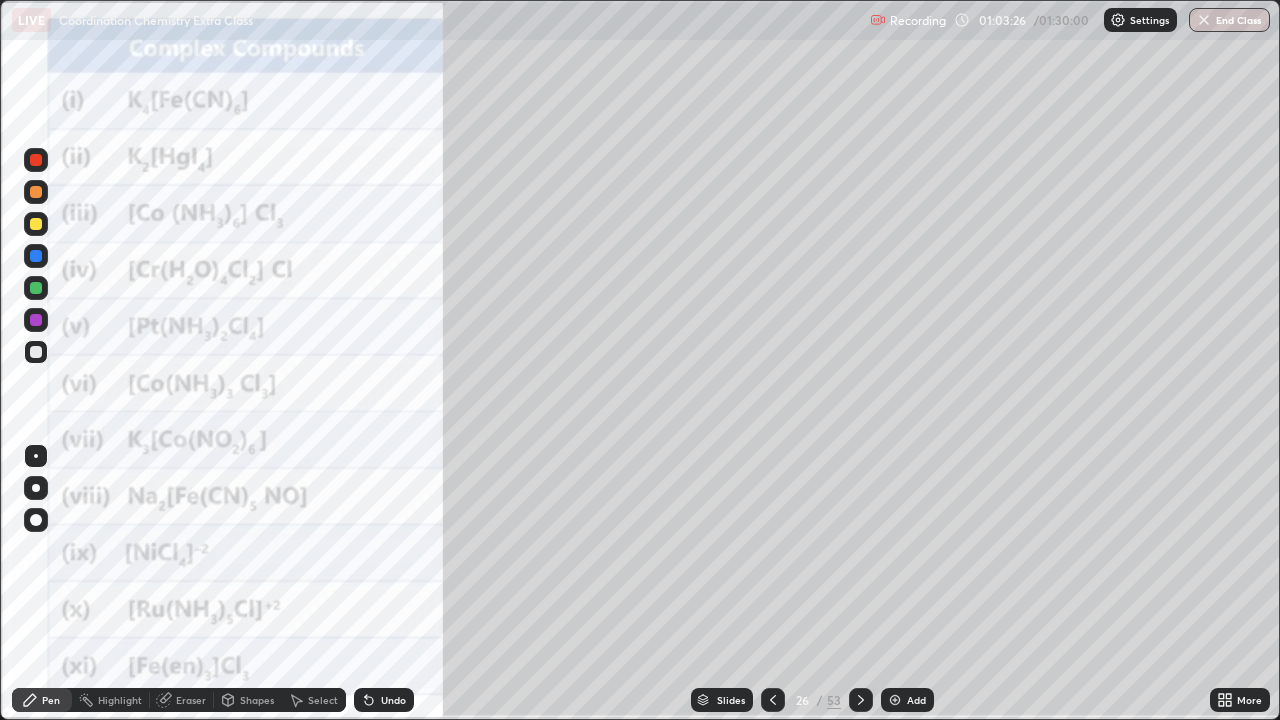 click 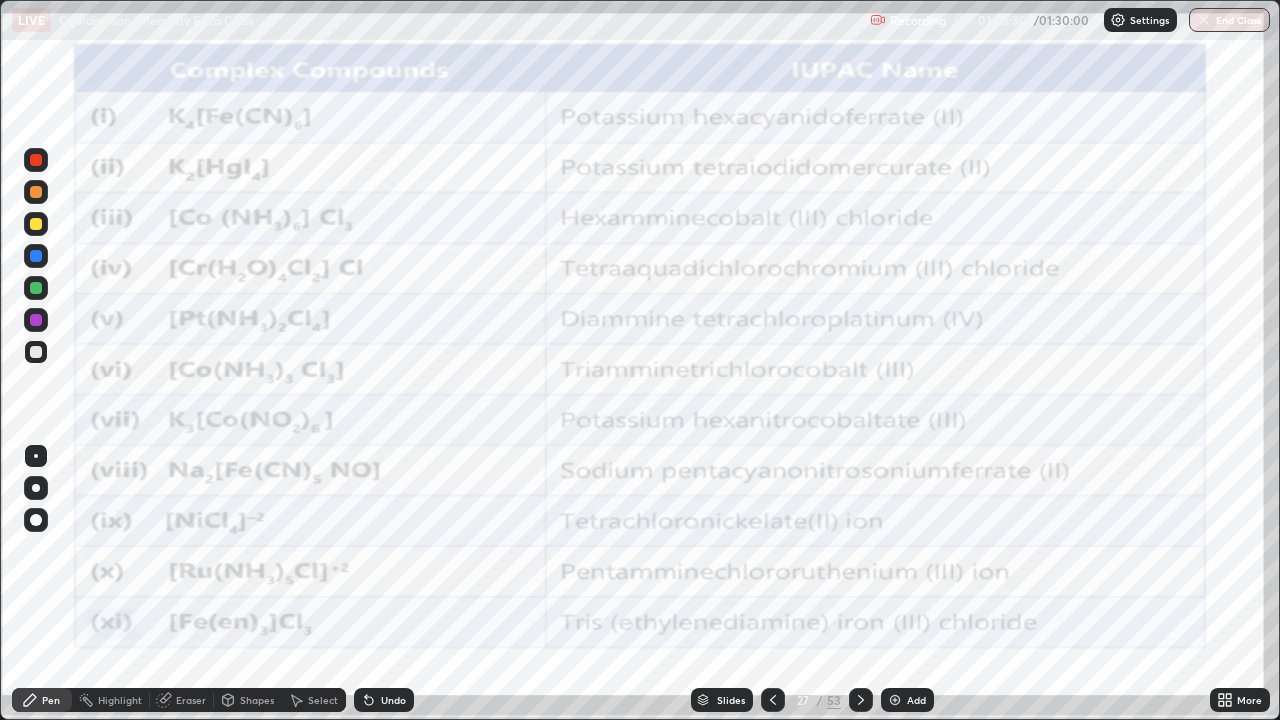 click on "Pen" at bounding box center (51, 700) 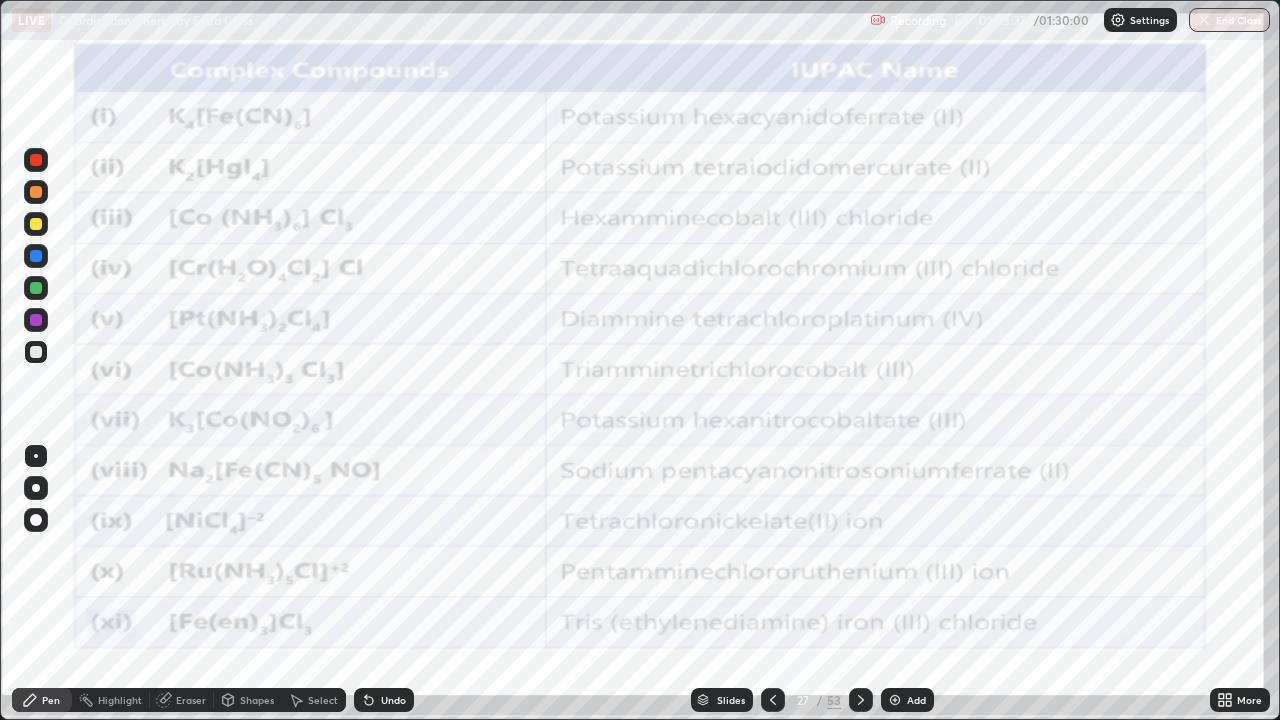 click 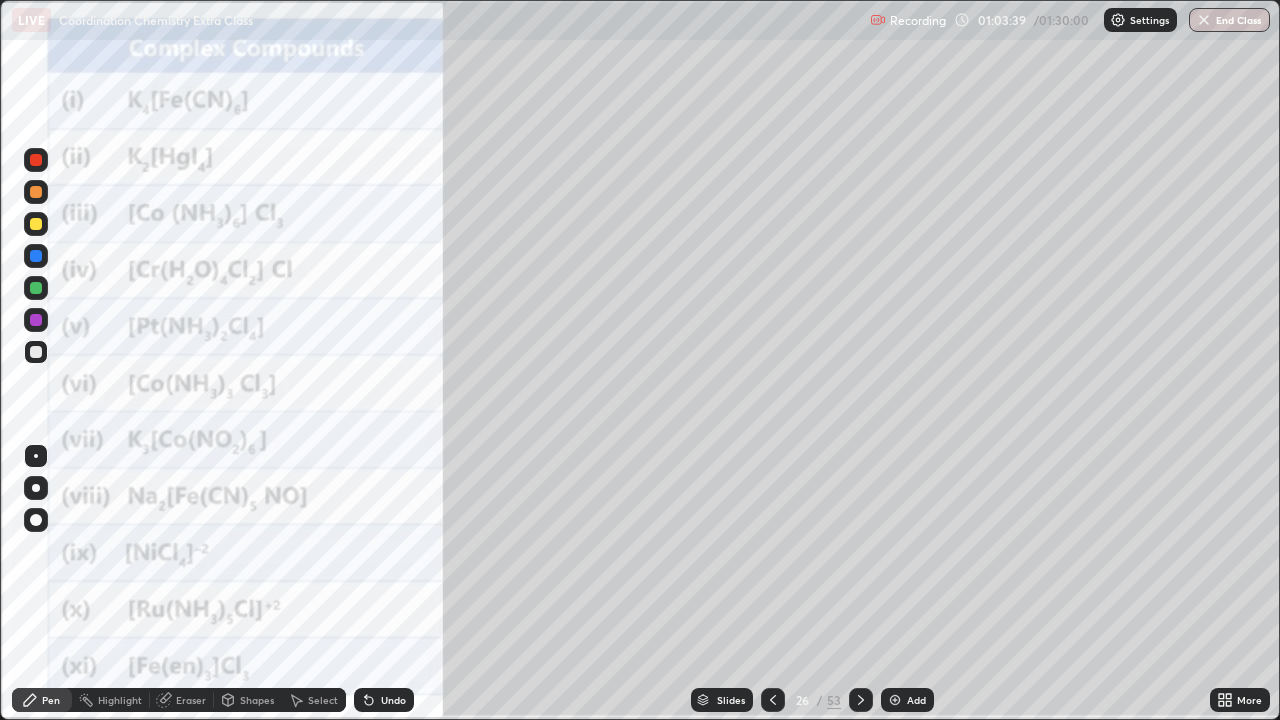 click 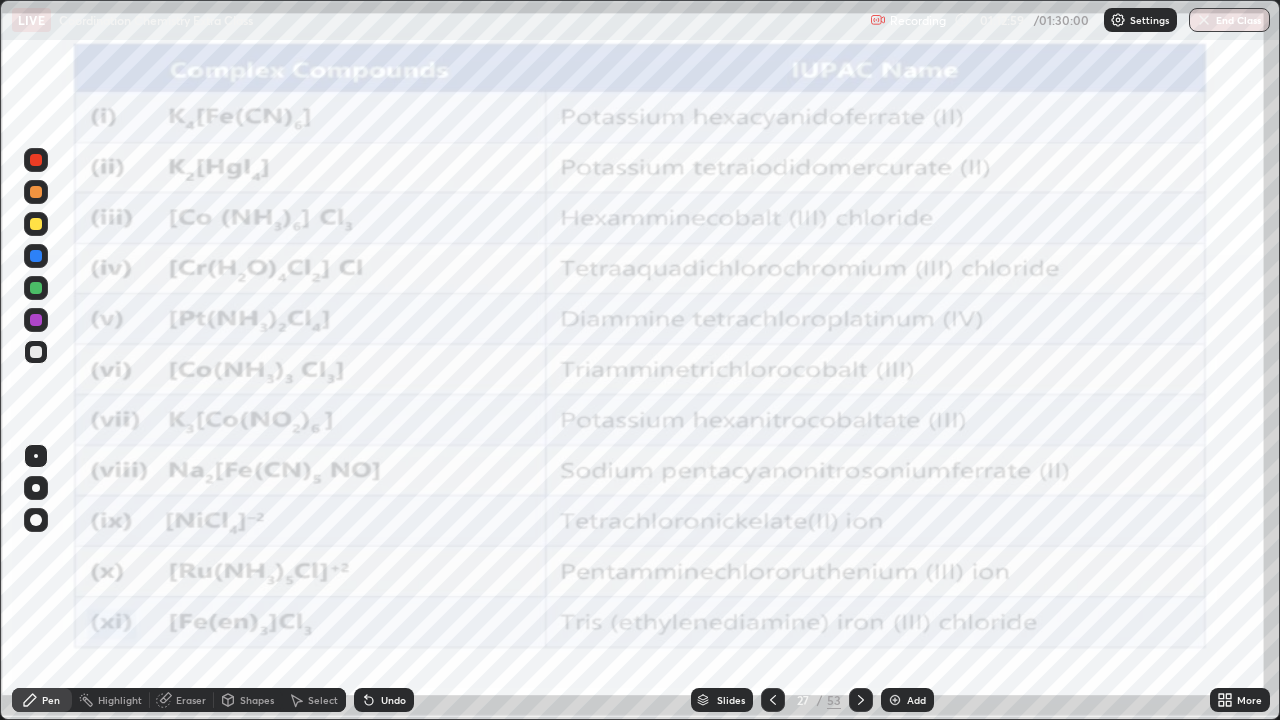 click at bounding box center [861, 700] 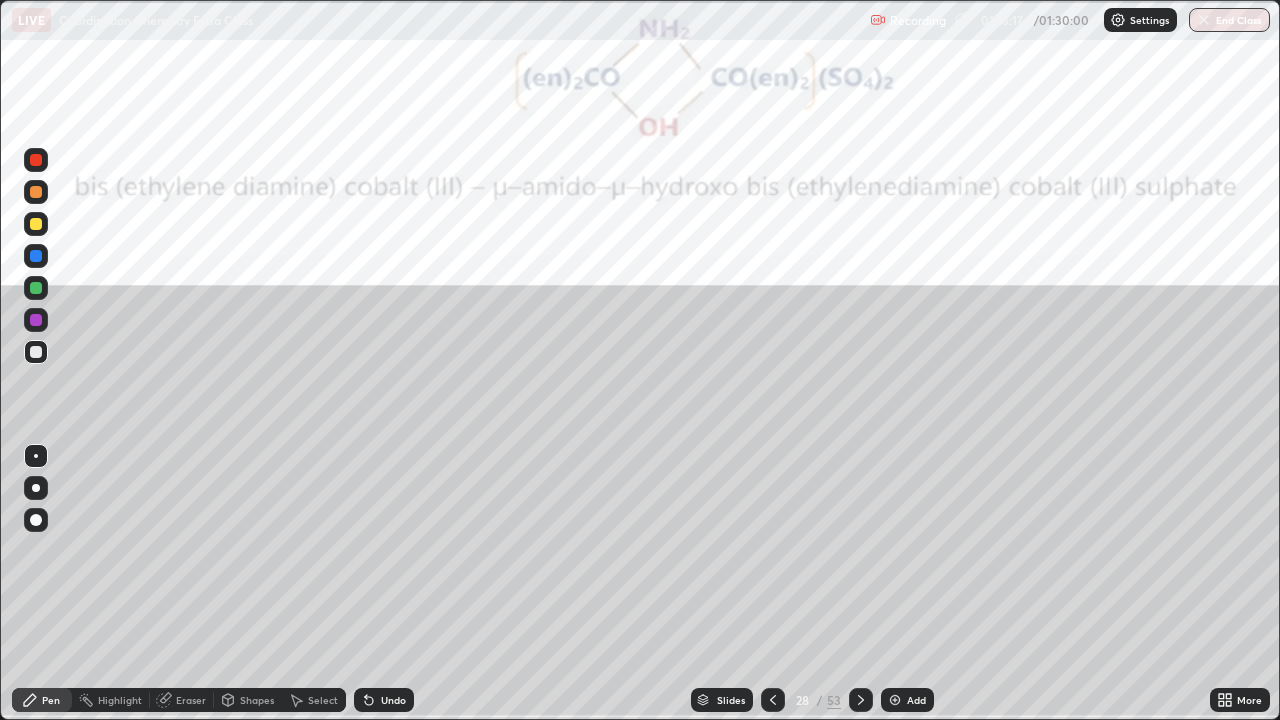 click 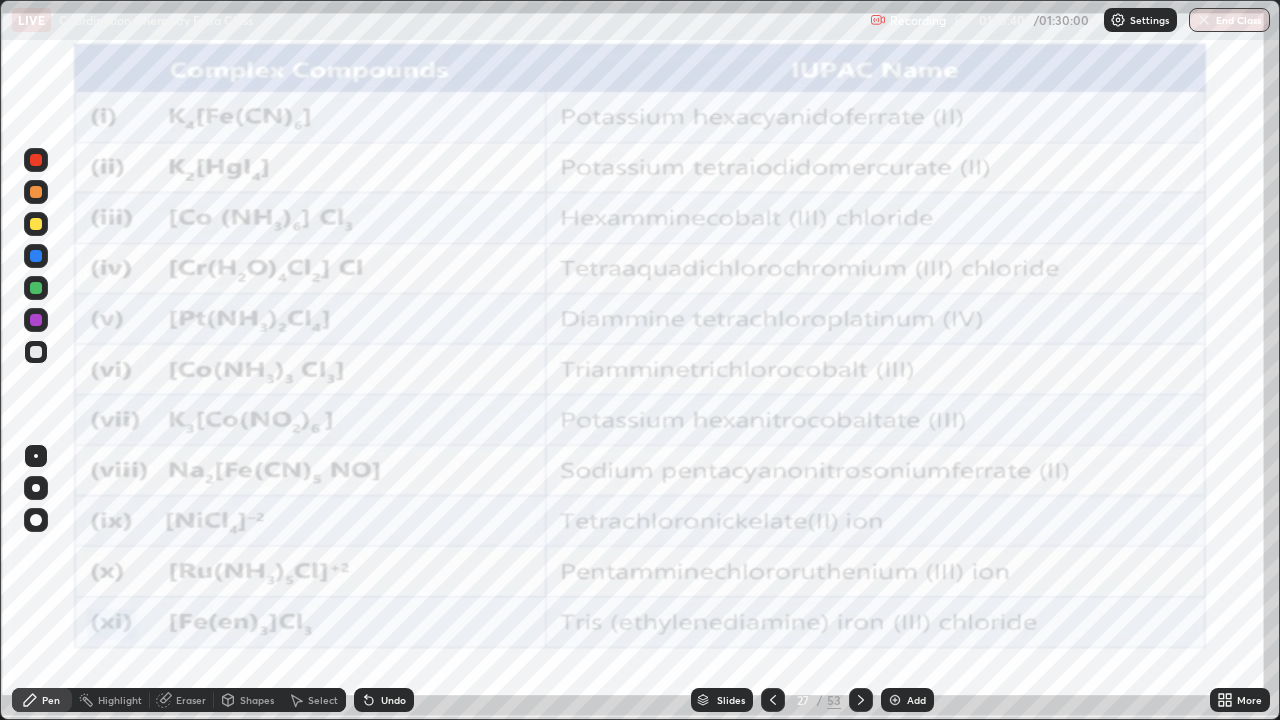 click 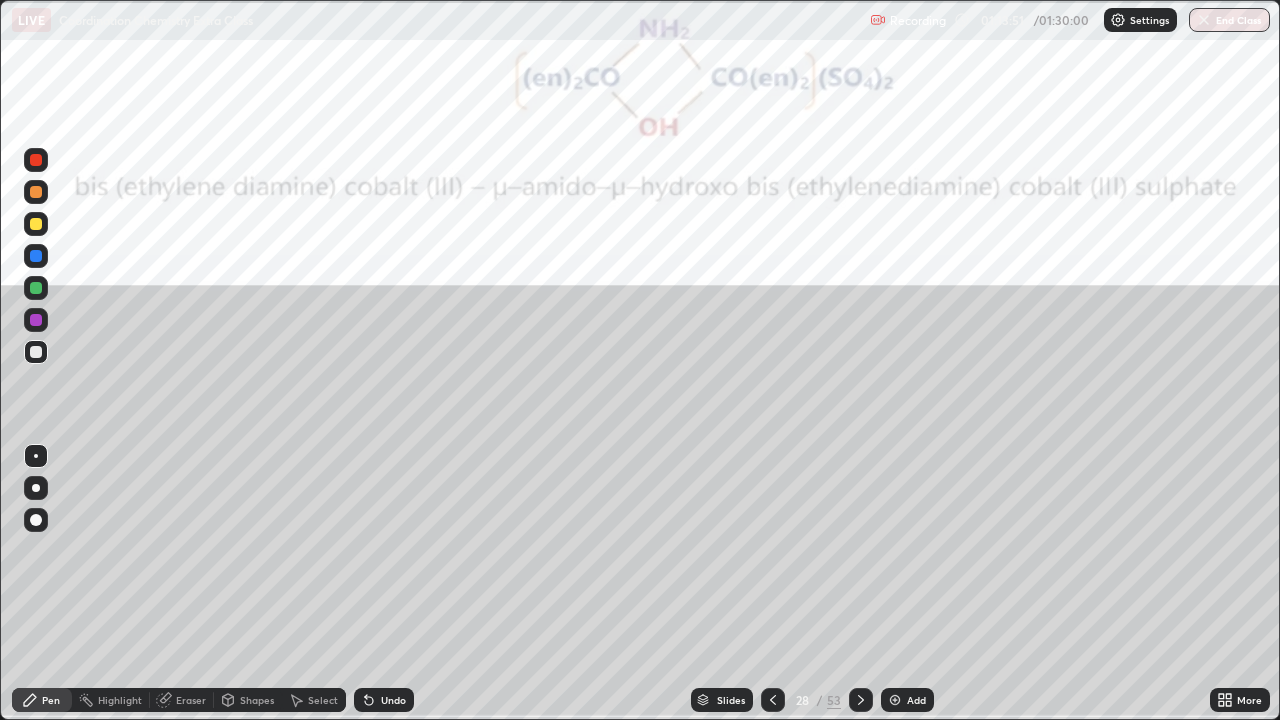 click 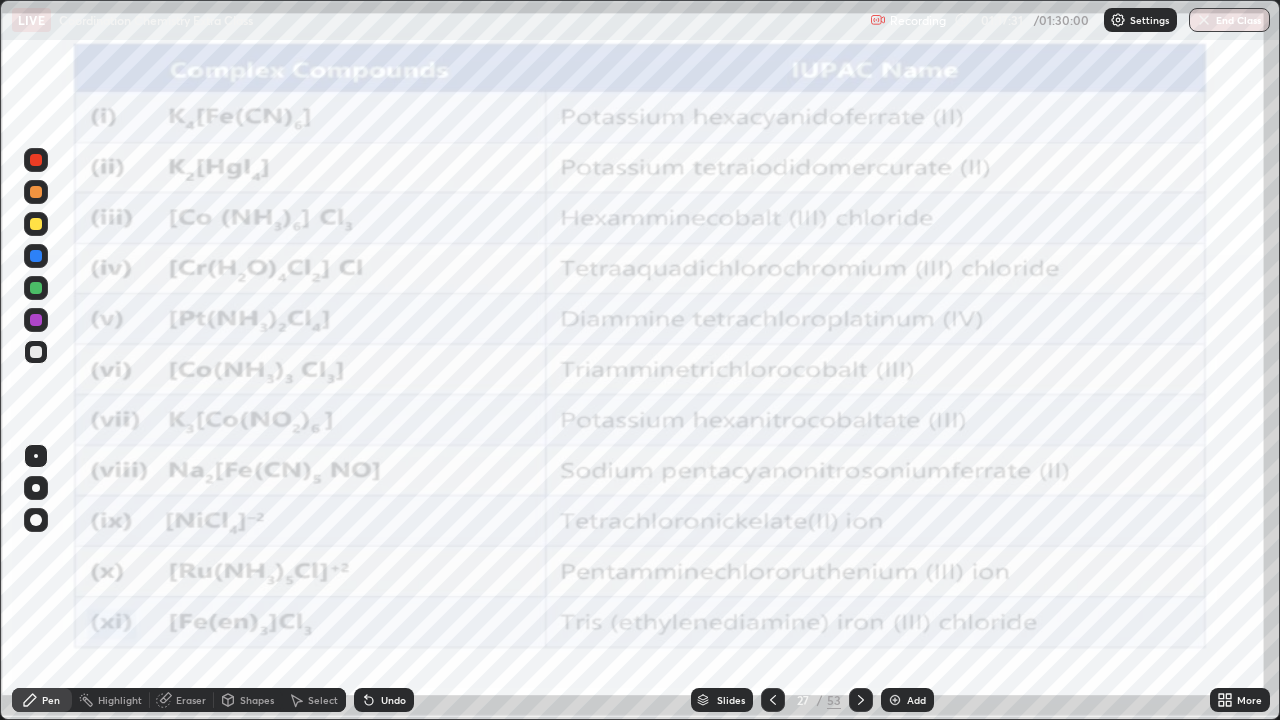 click 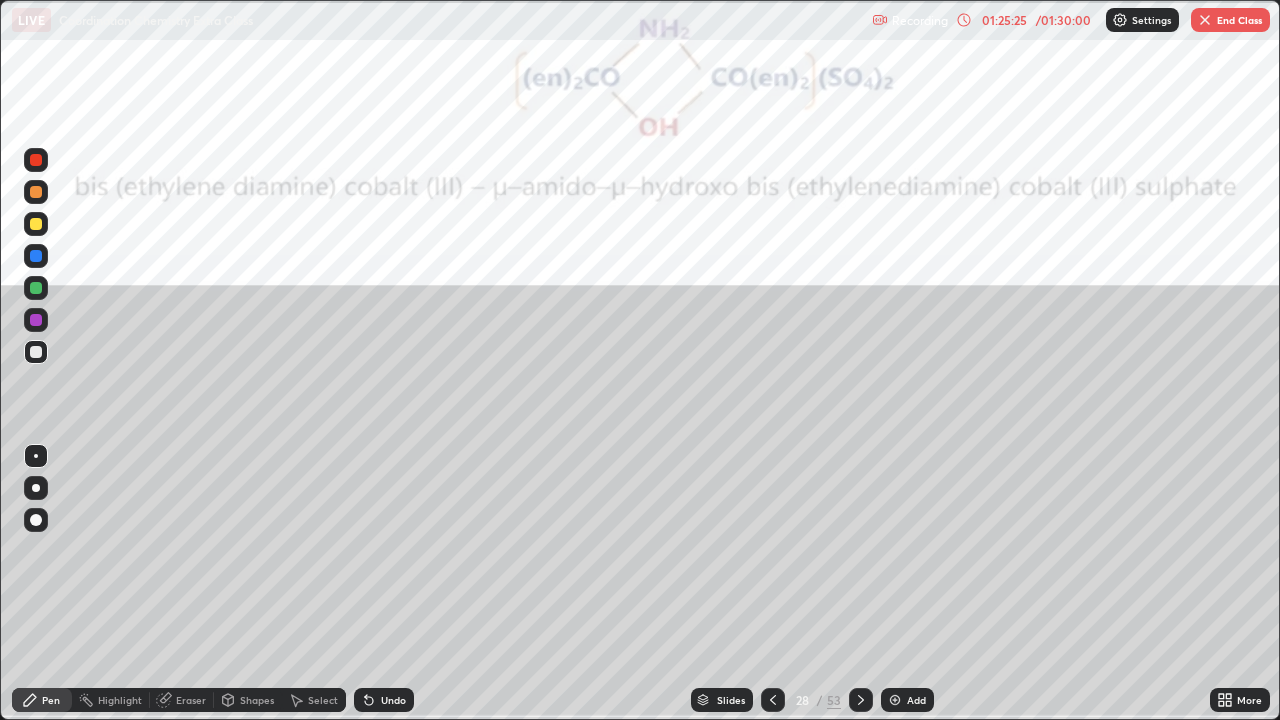 click at bounding box center (1205, 20) 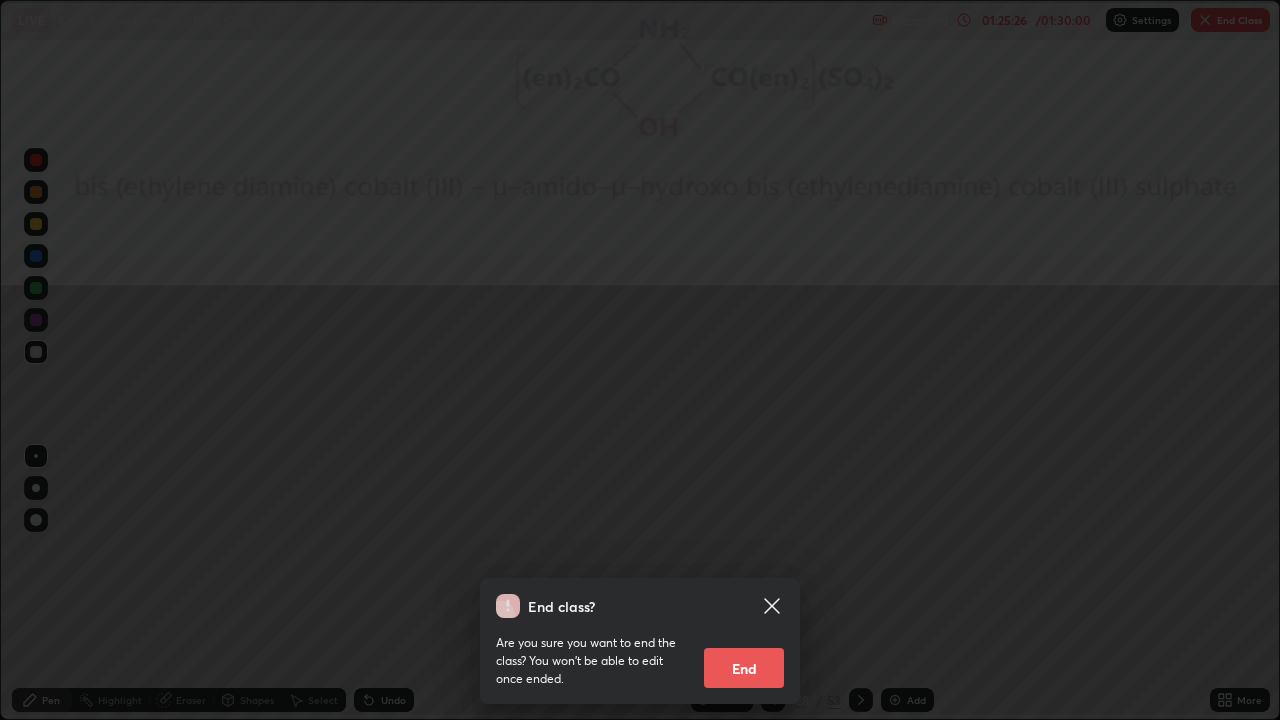 click on "End" at bounding box center (744, 668) 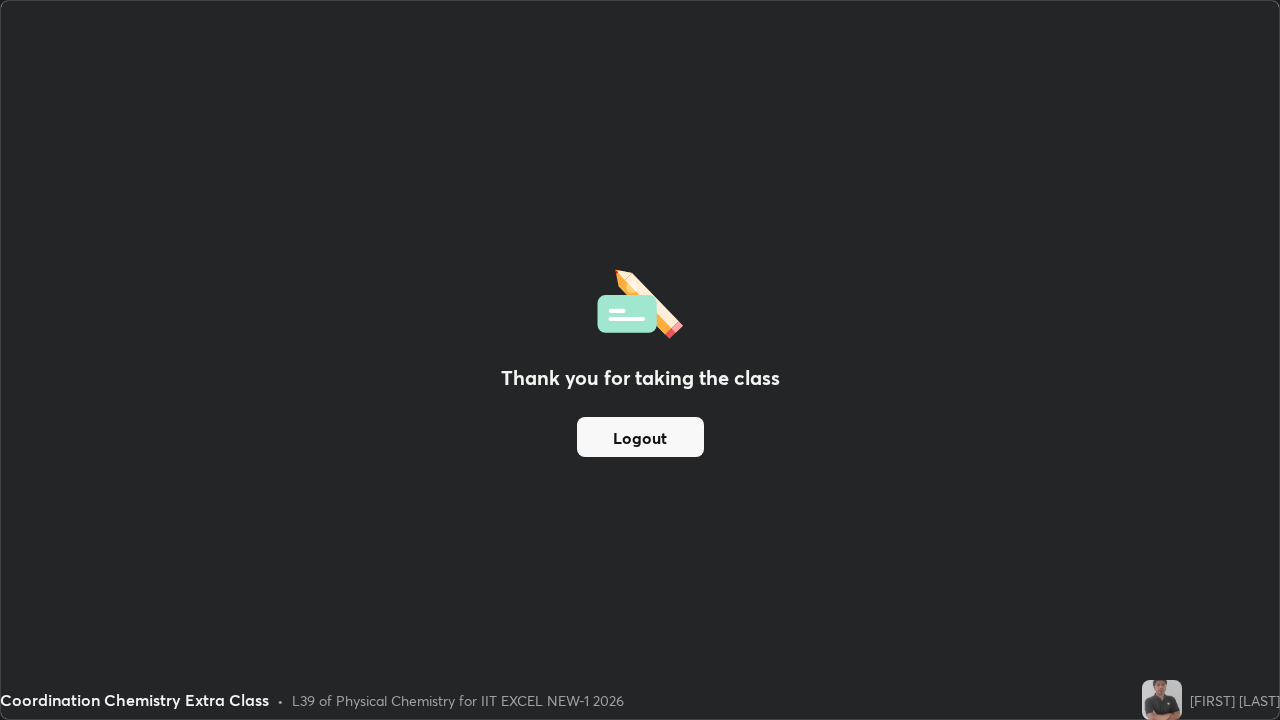 click on "Logout" at bounding box center [640, 437] 